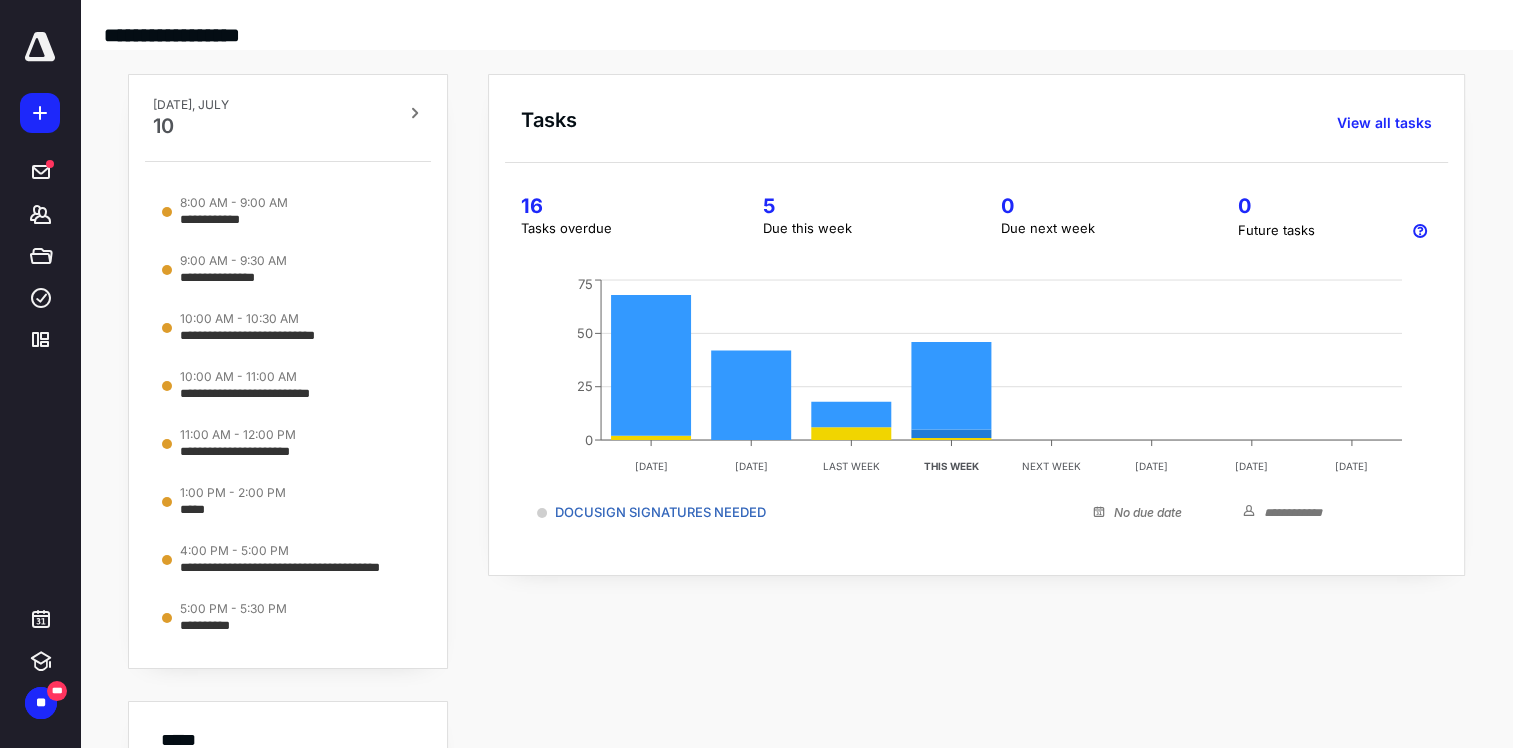 scroll, scrollTop: 0, scrollLeft: 0, axis: both 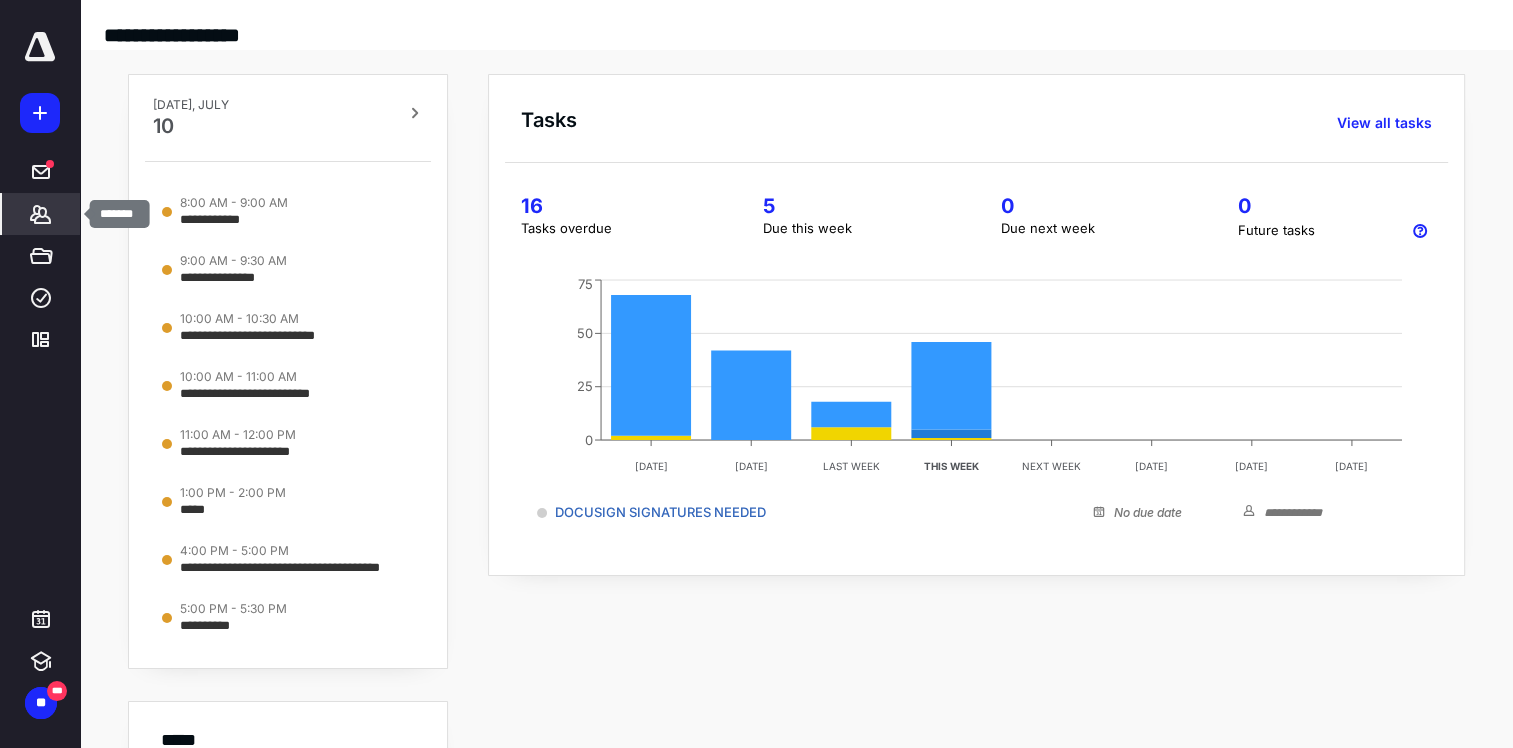 click on "*******" at bounding box center [41, 214] 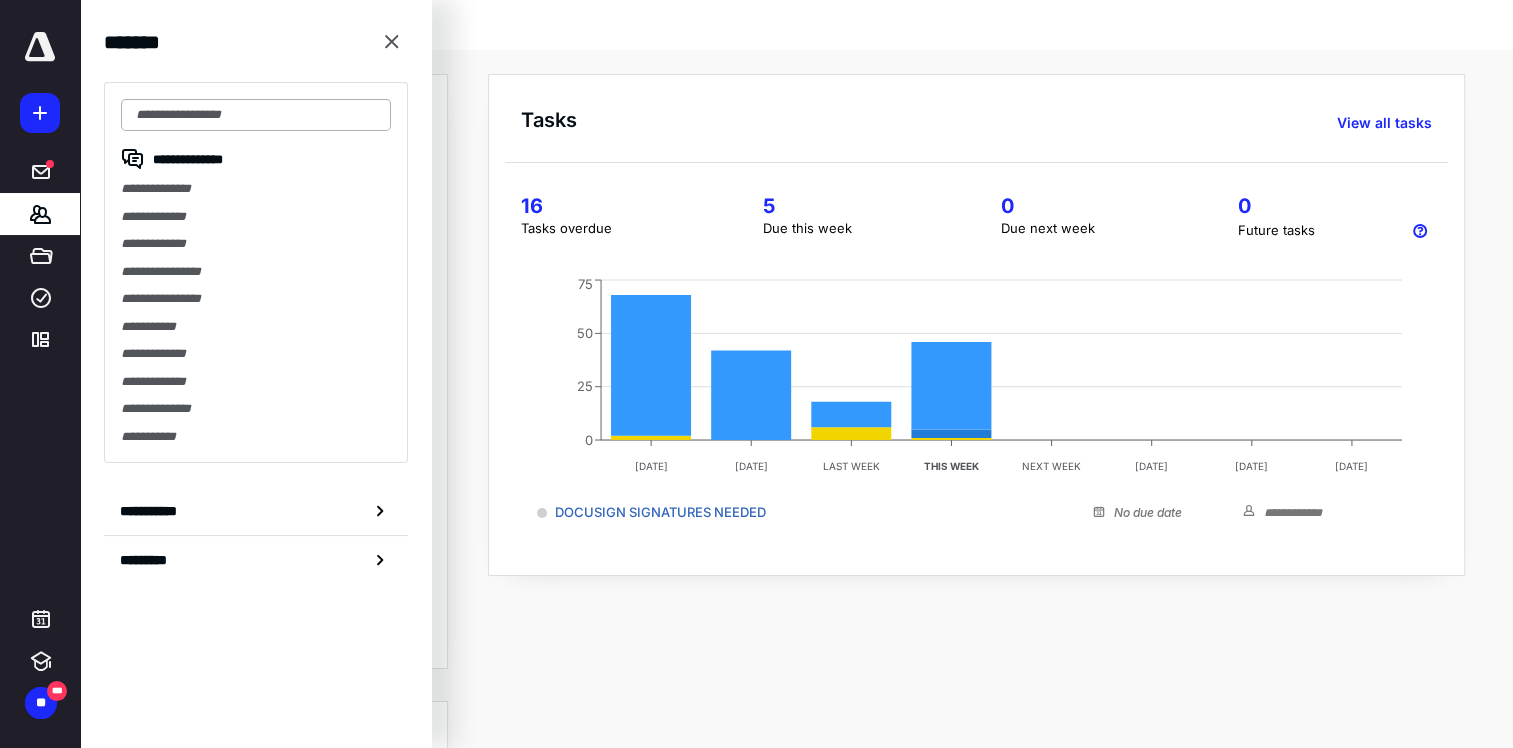 click at bounding box center (256, 115) 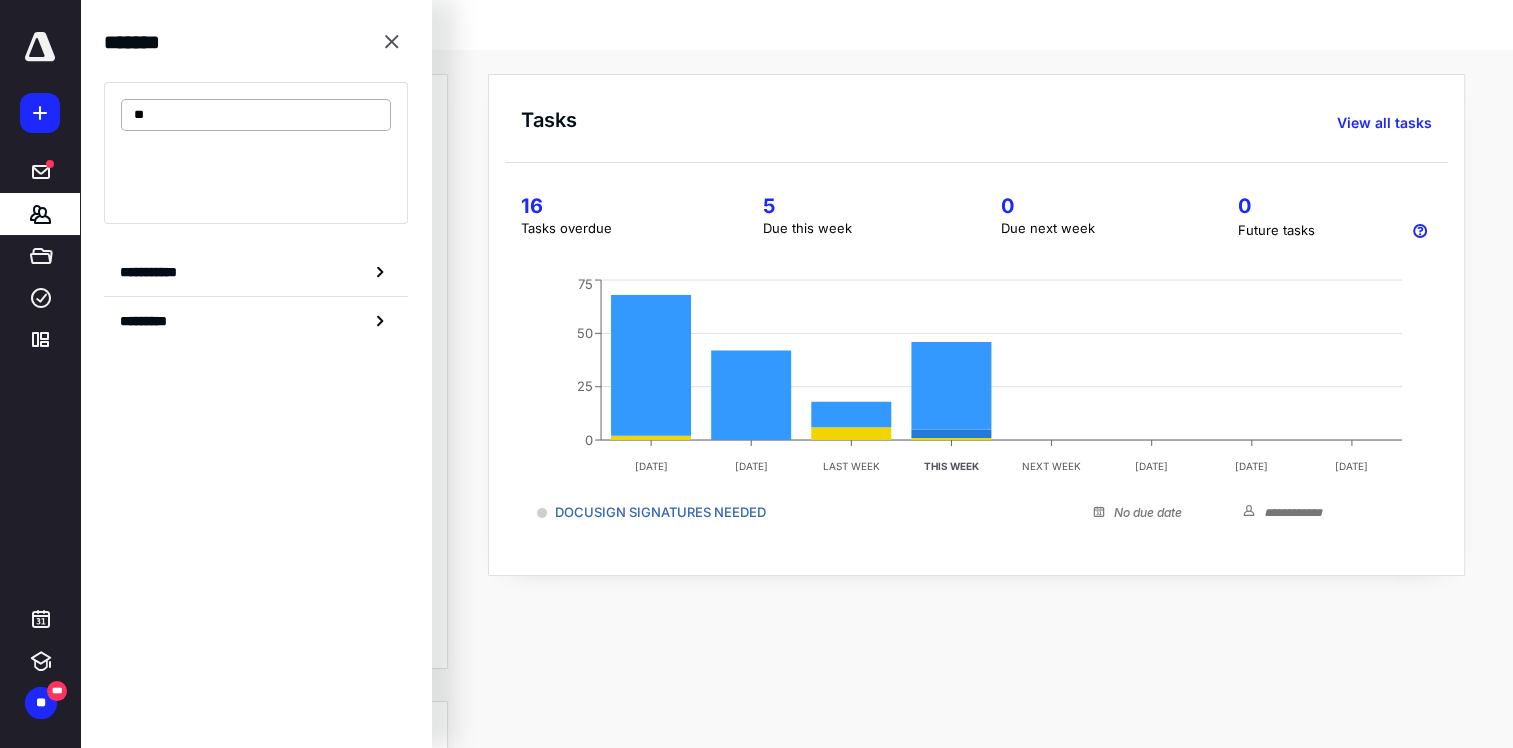 type on "*" 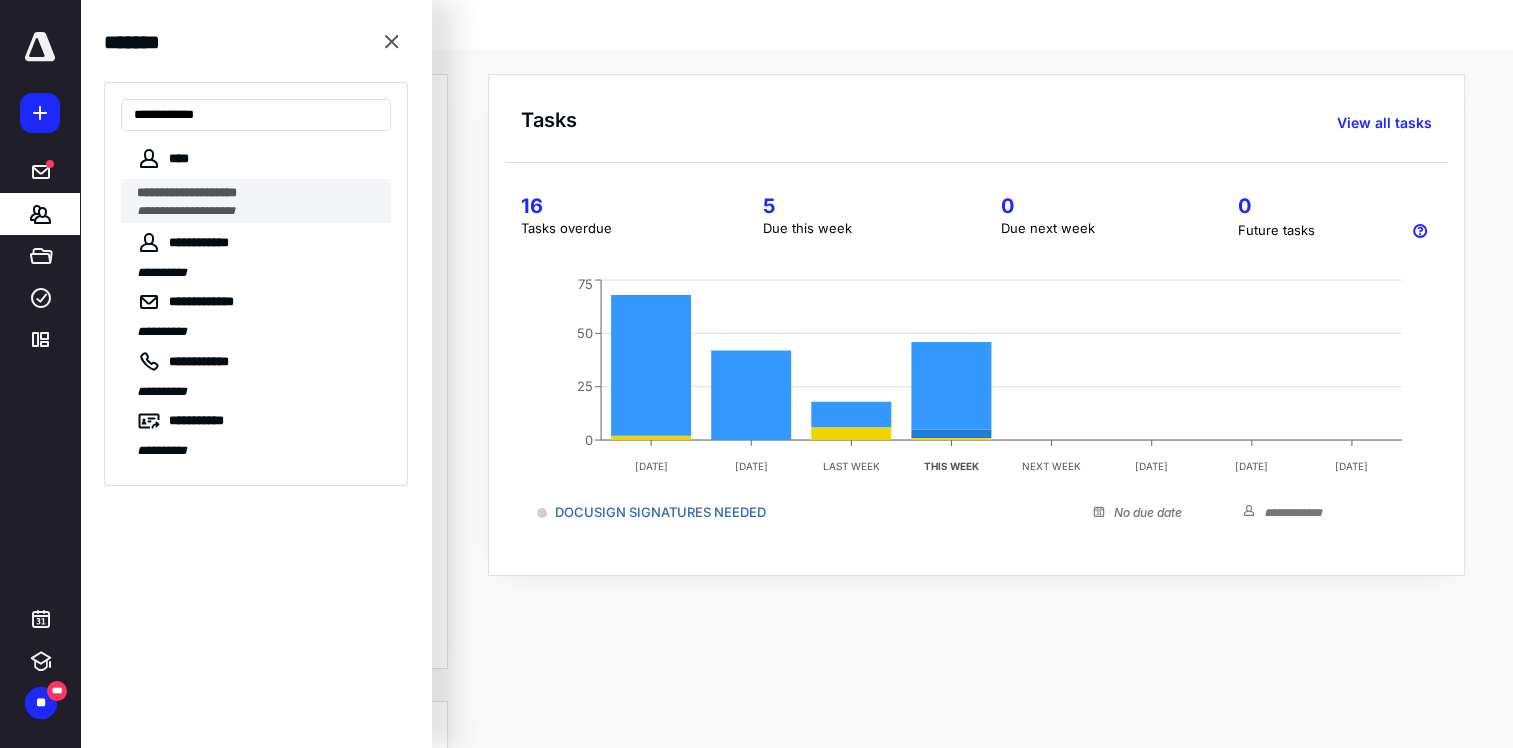 type on "**********" 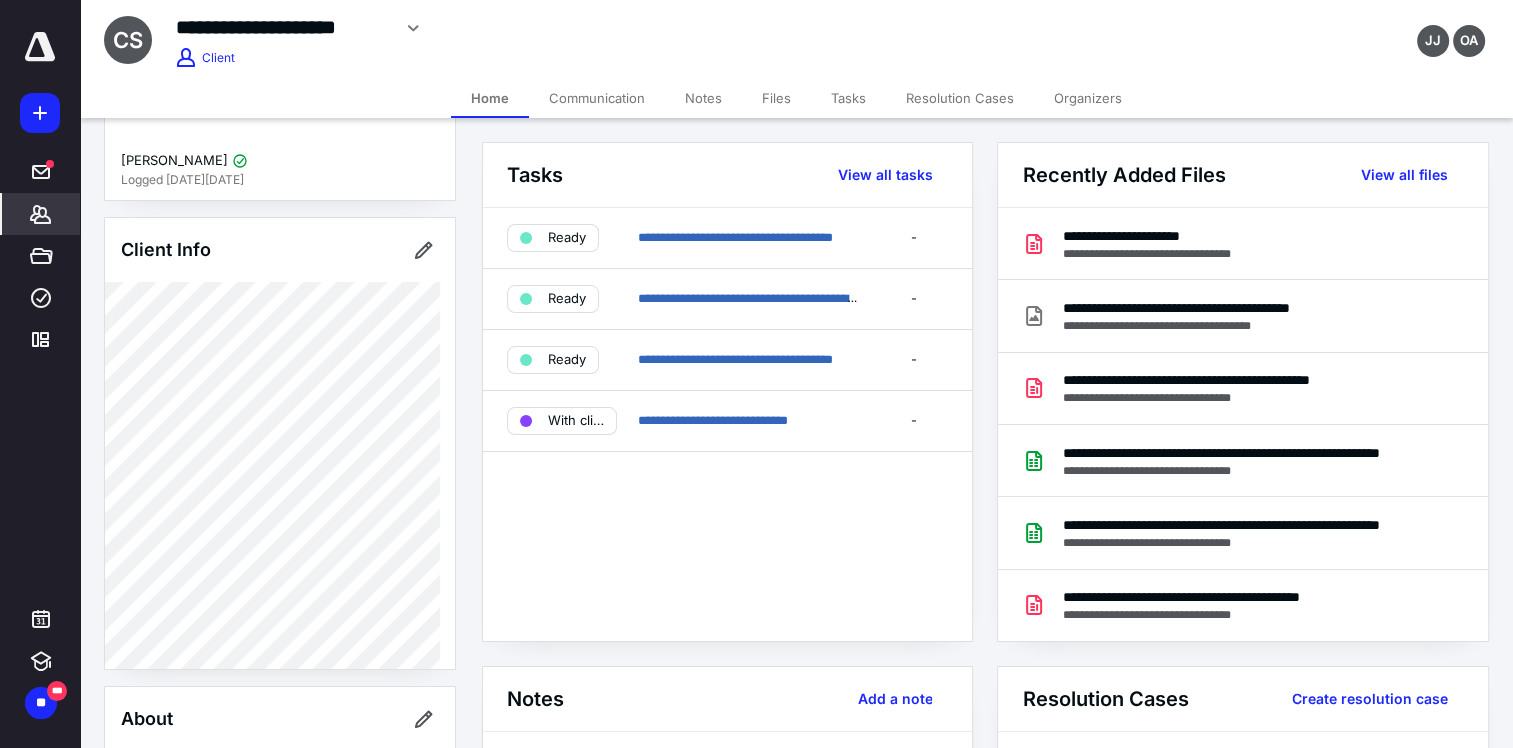 scroll, scrollTop: 100, scrollLeft: 0, axis: vertical 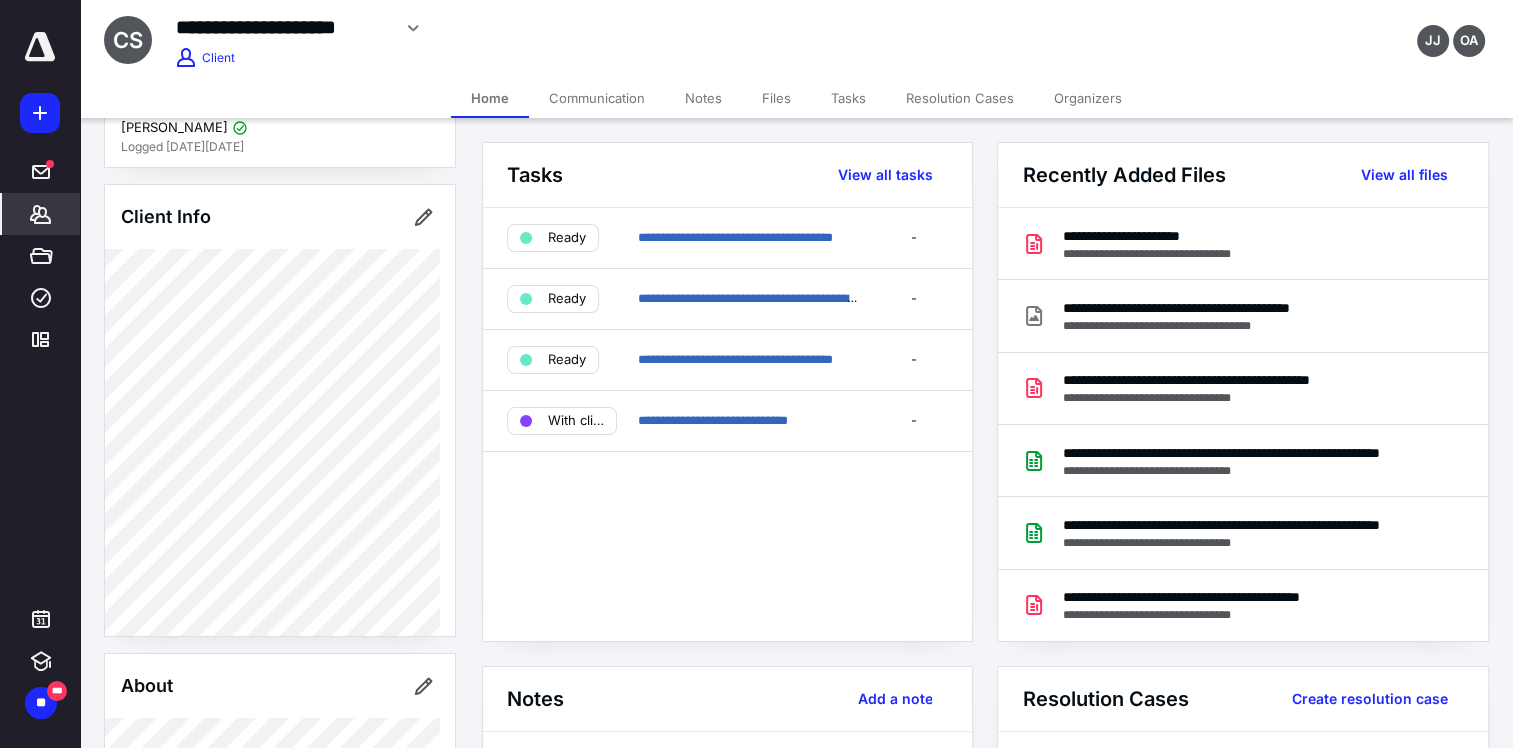 click on "Client Portal [PERSON_NAME] Logged [DATE][DATE] Client Info About Spouse Dependents Important clients Tags" at bounding box center [280, 1270] 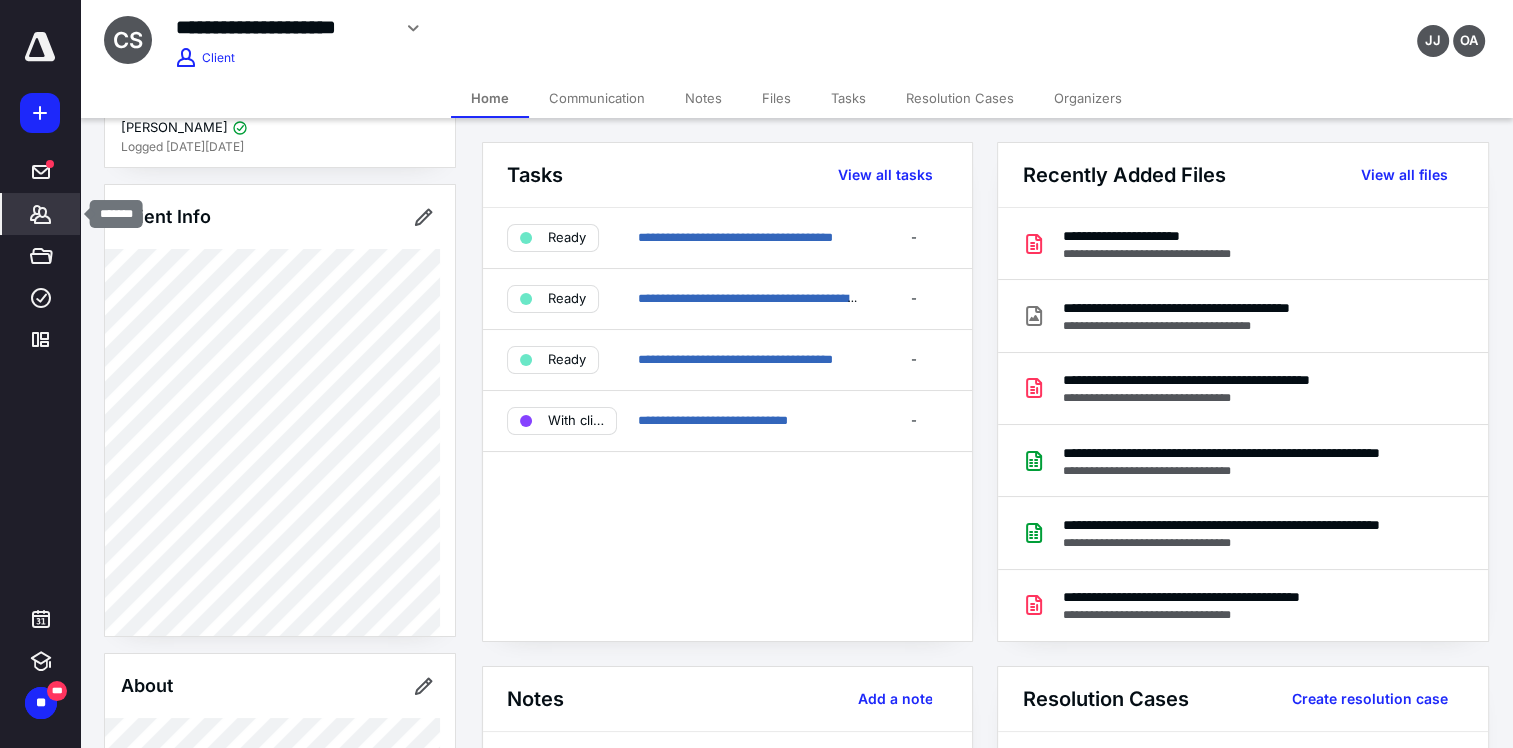 click on "*******" at bounding box center [41, 214] 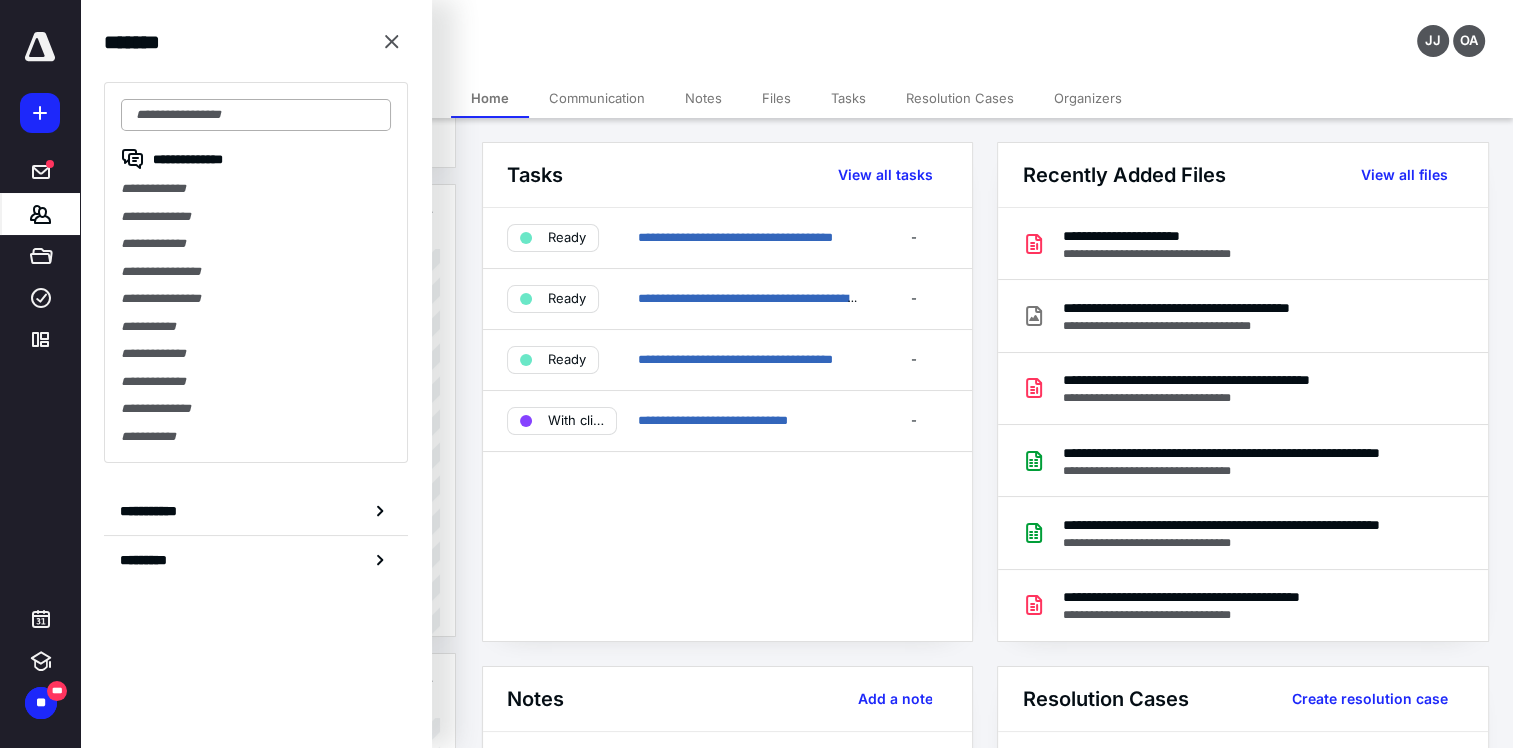 click at bounding box center (256, 115) 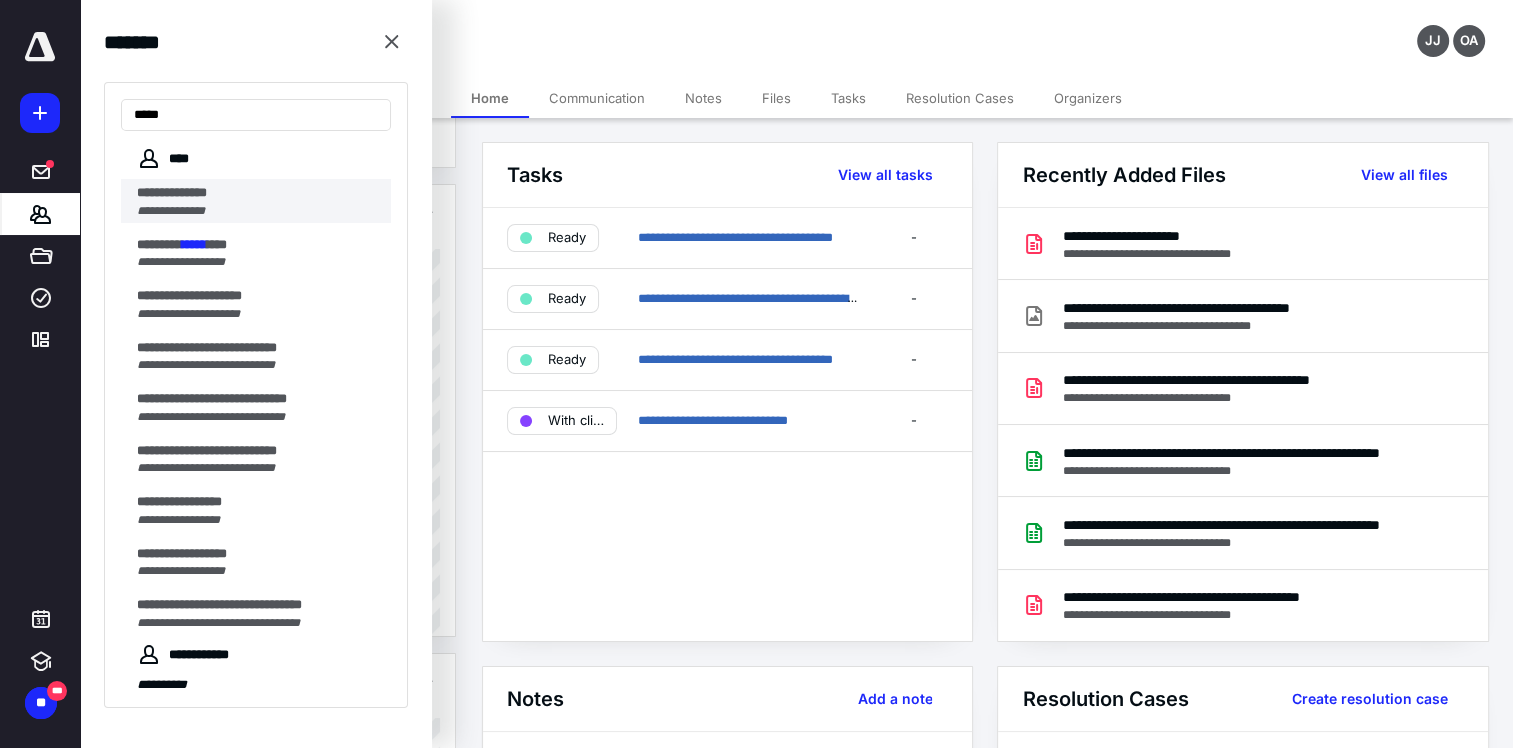 type on "*****" 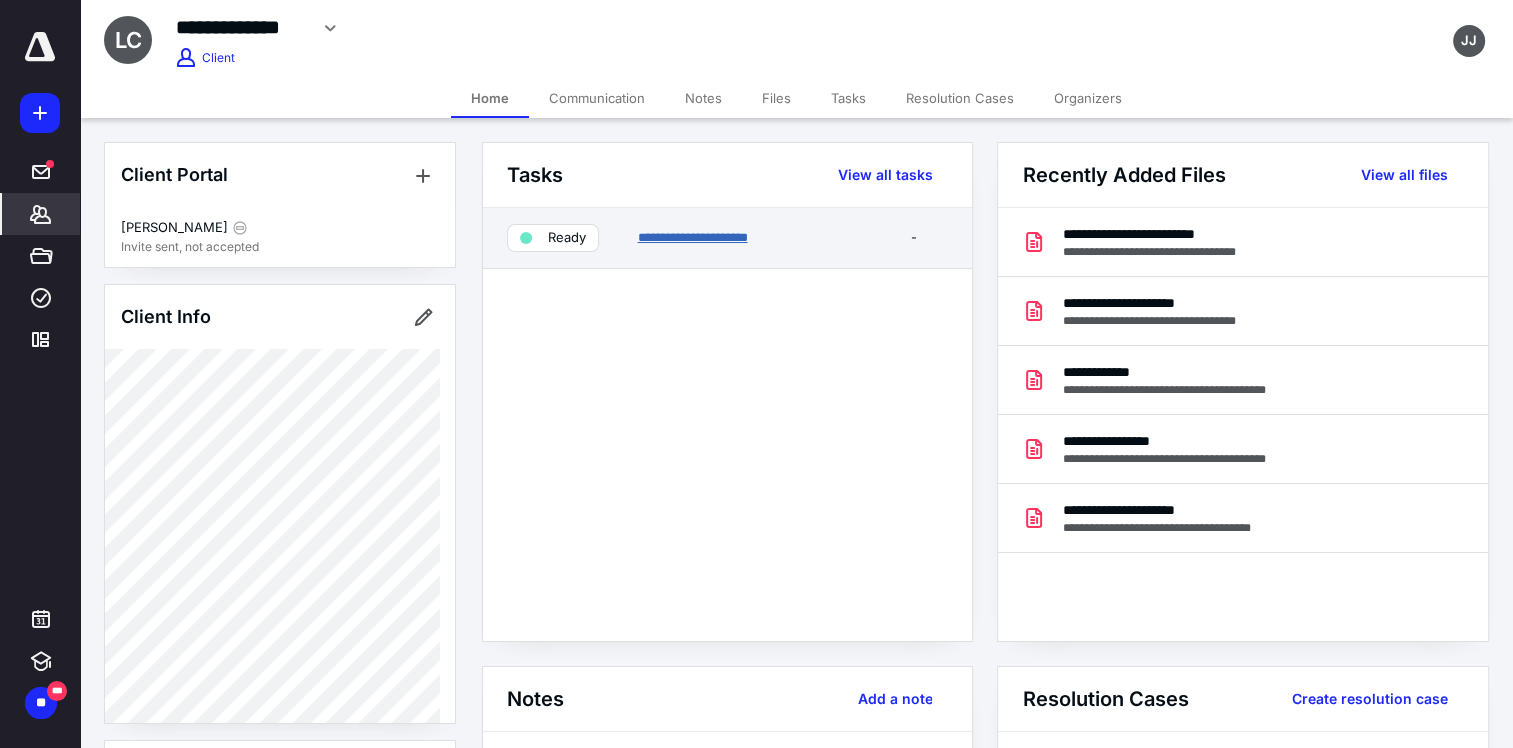 click on "**********" at bounding box center (692, 237) 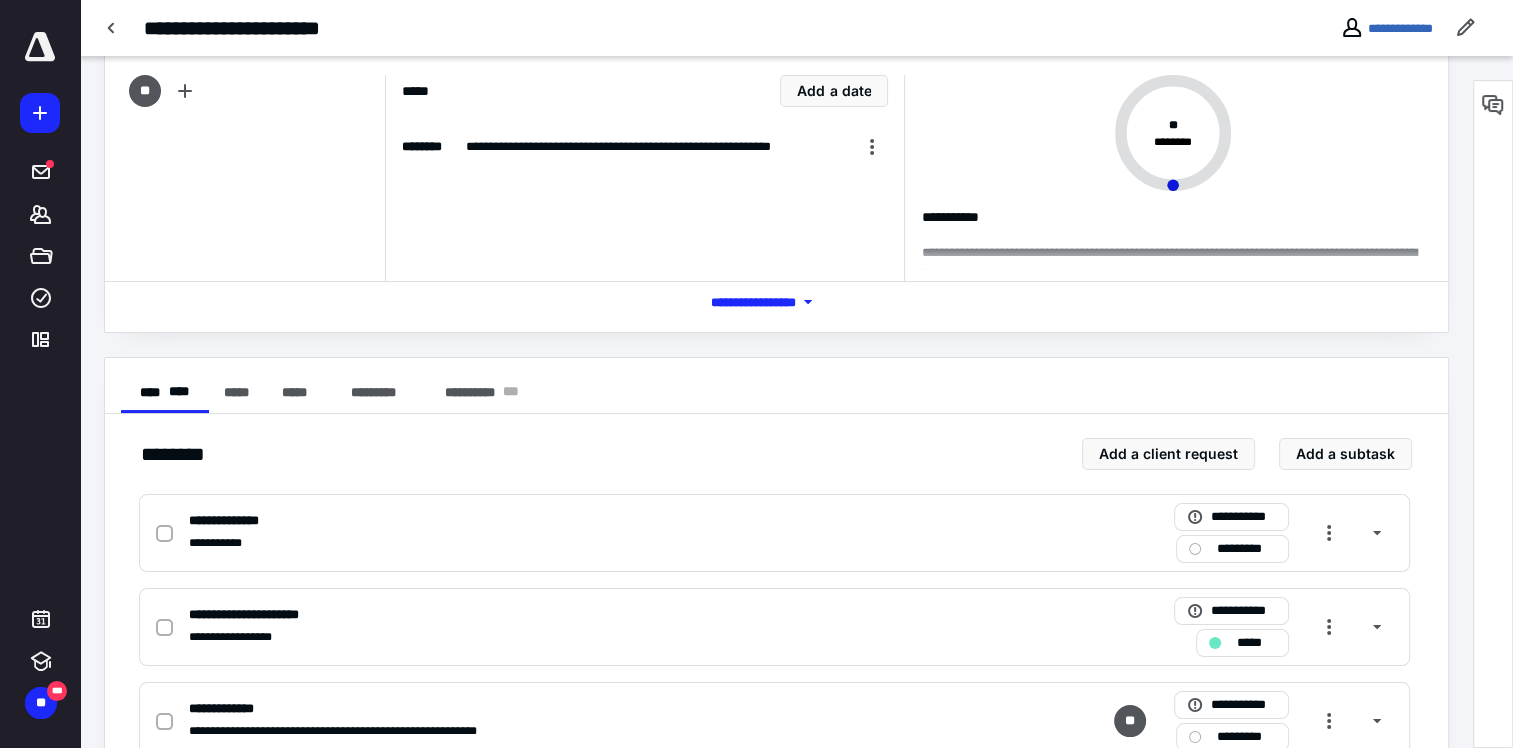 scroll, scrollTop: 0, scrollLeft: 0, axis: both 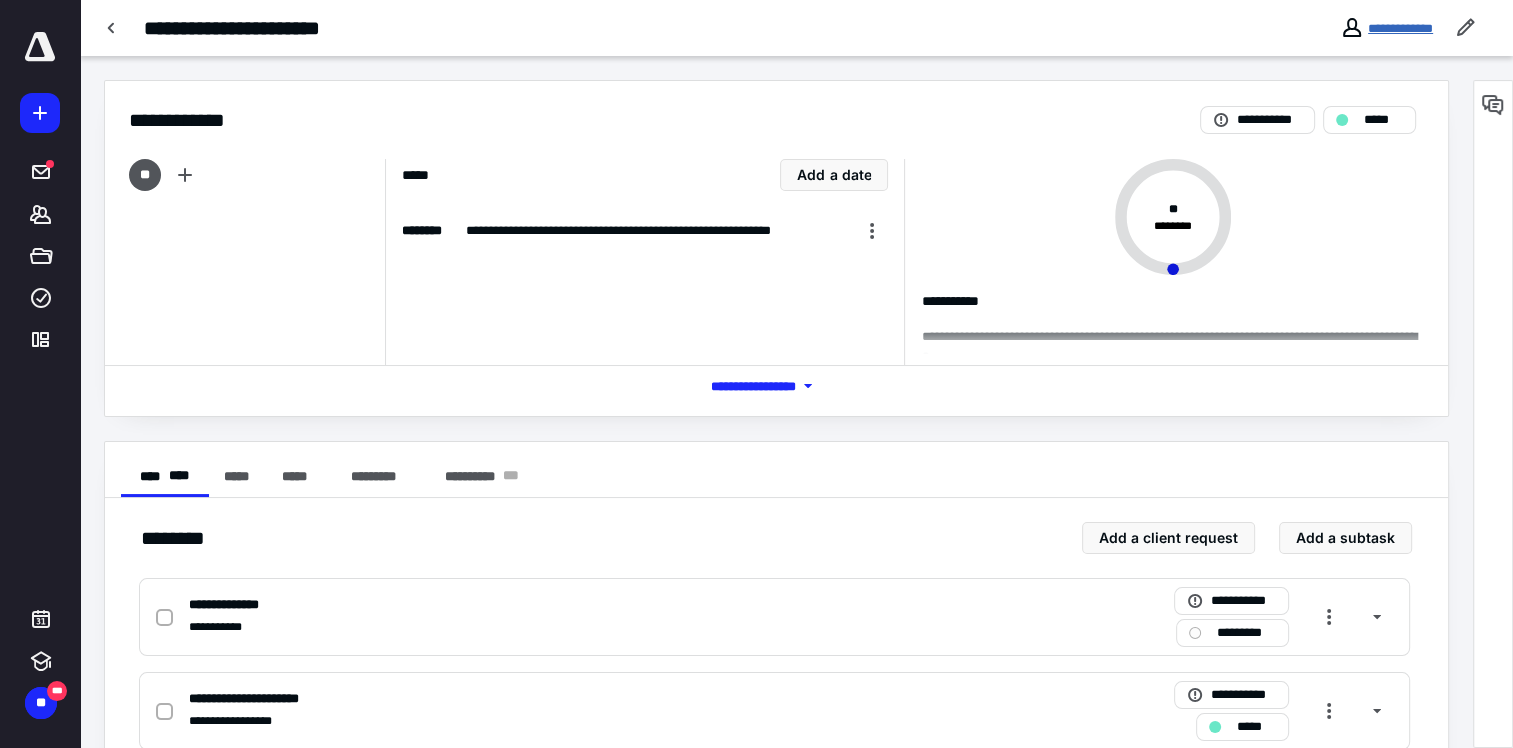 click on "**********" at bounding box center [1400, 28] 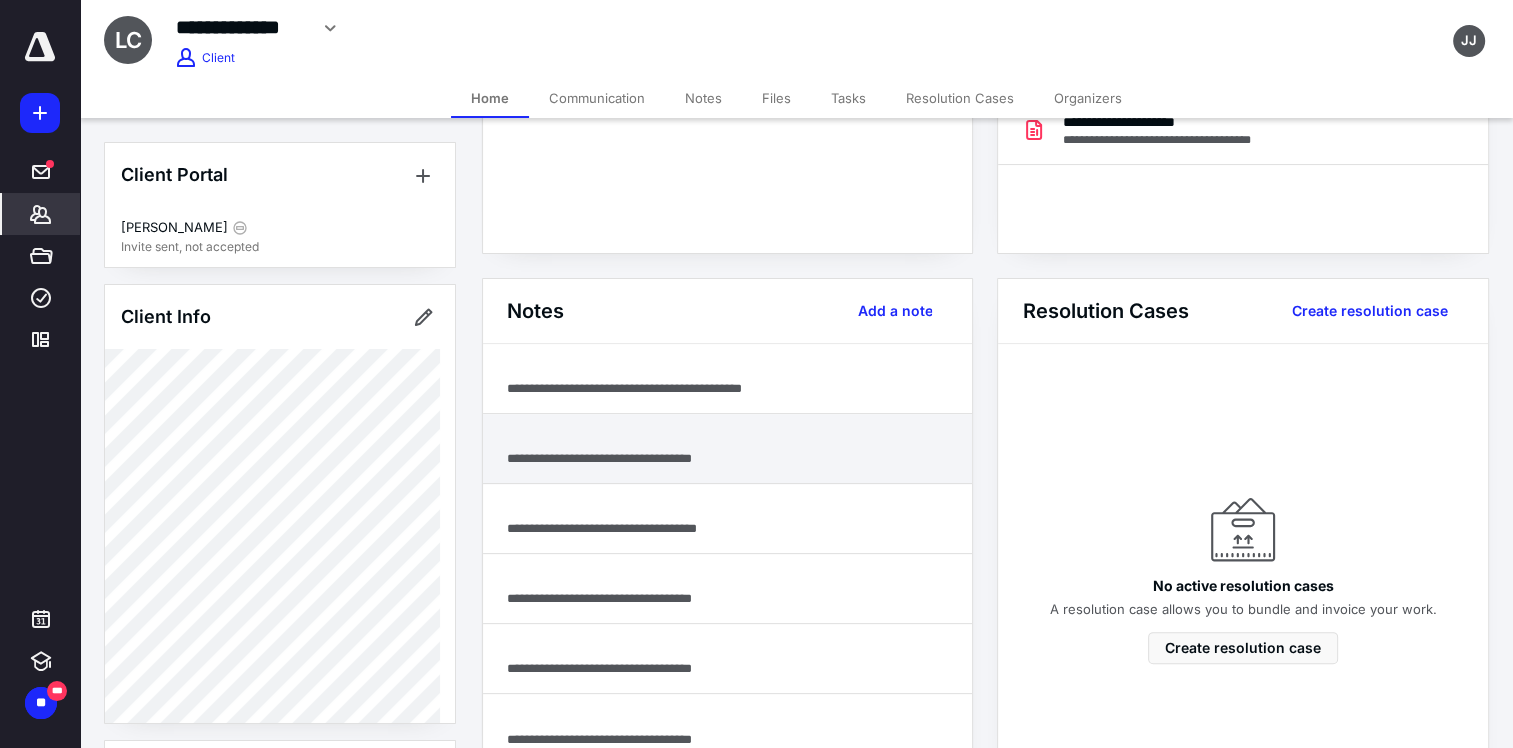 scroll, scrollTop: 400, scrollLeft: 0, axis: vertical 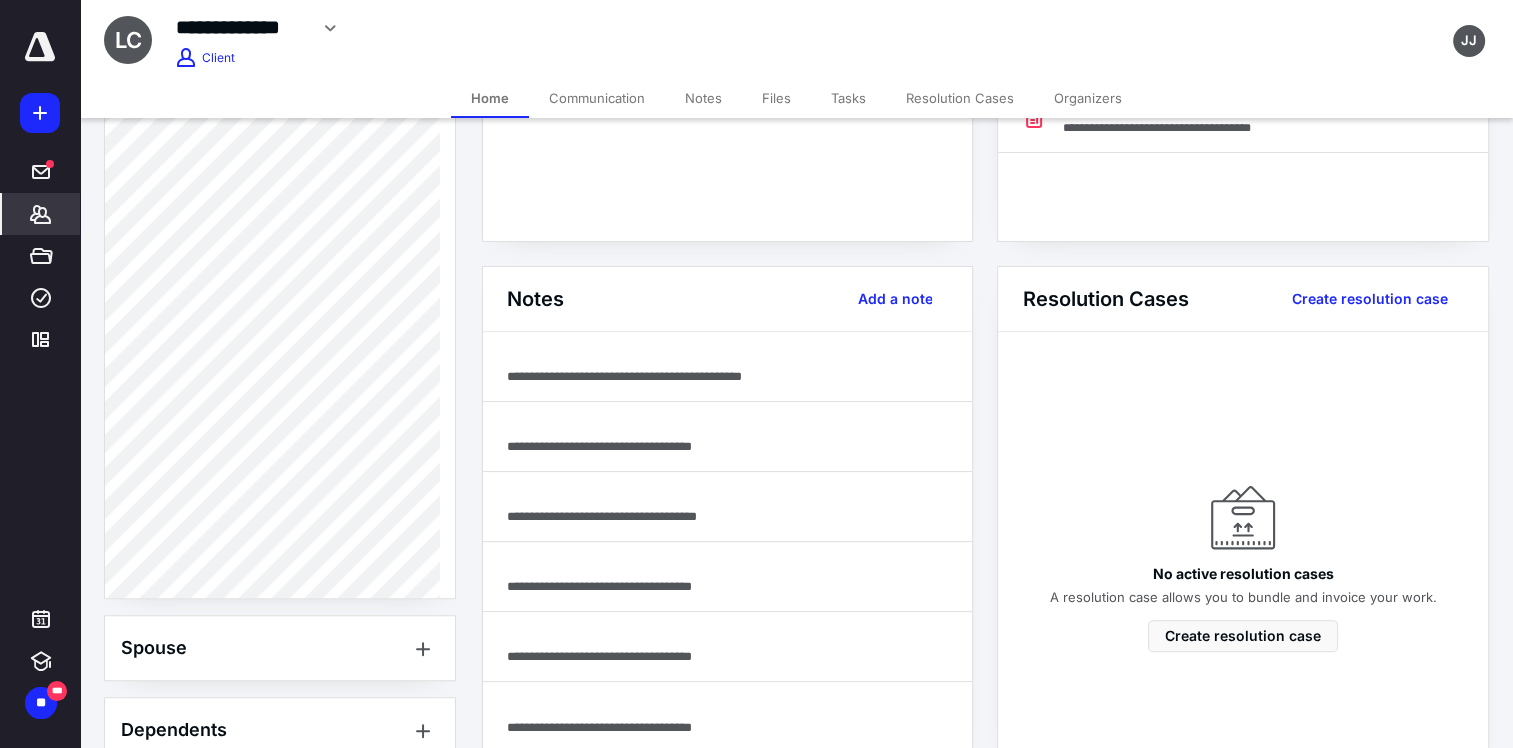 drag, startPoint x: 44, startPoint y: 211, endPoint x: 57, endPoint y: 193, distance: 22.203604 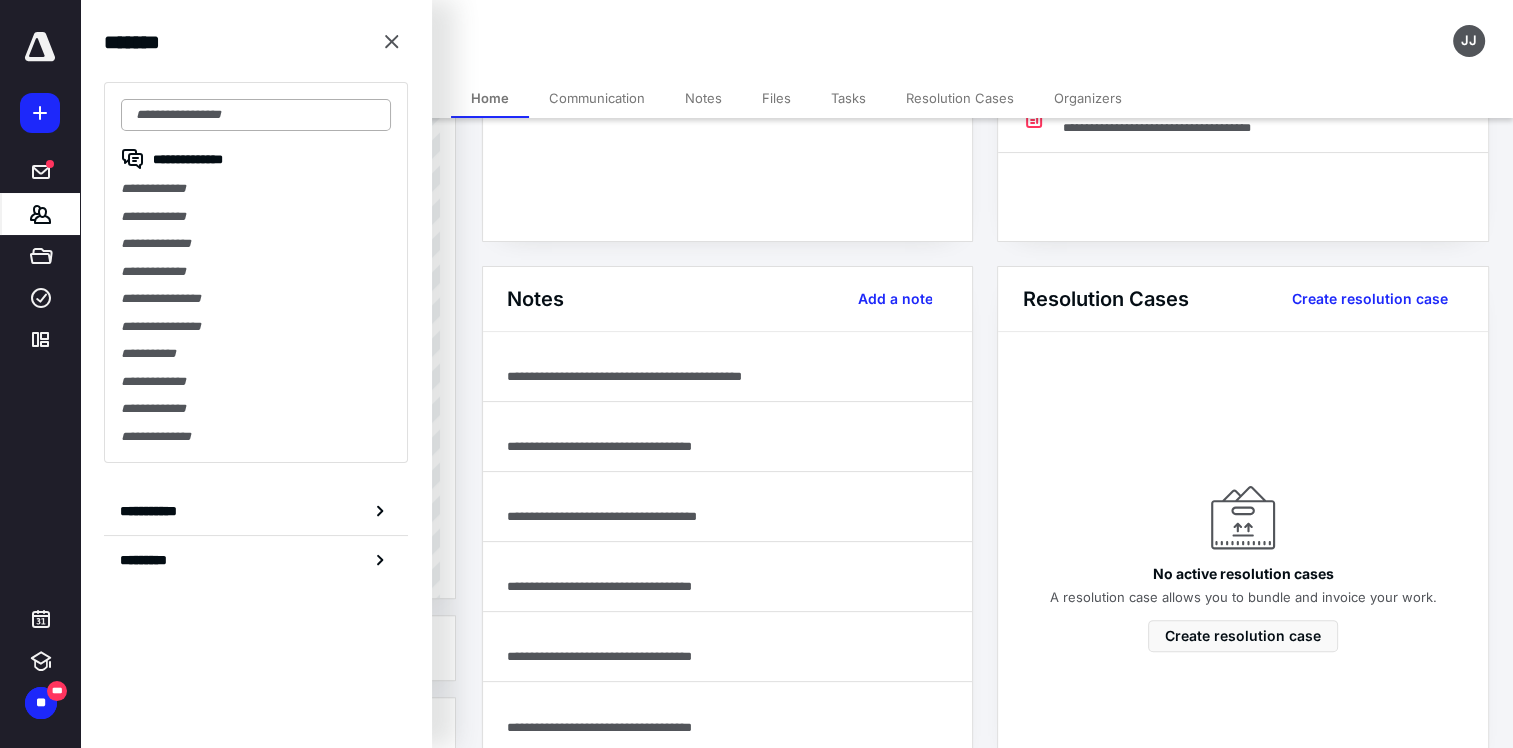 click at bounding box center (256, 115) 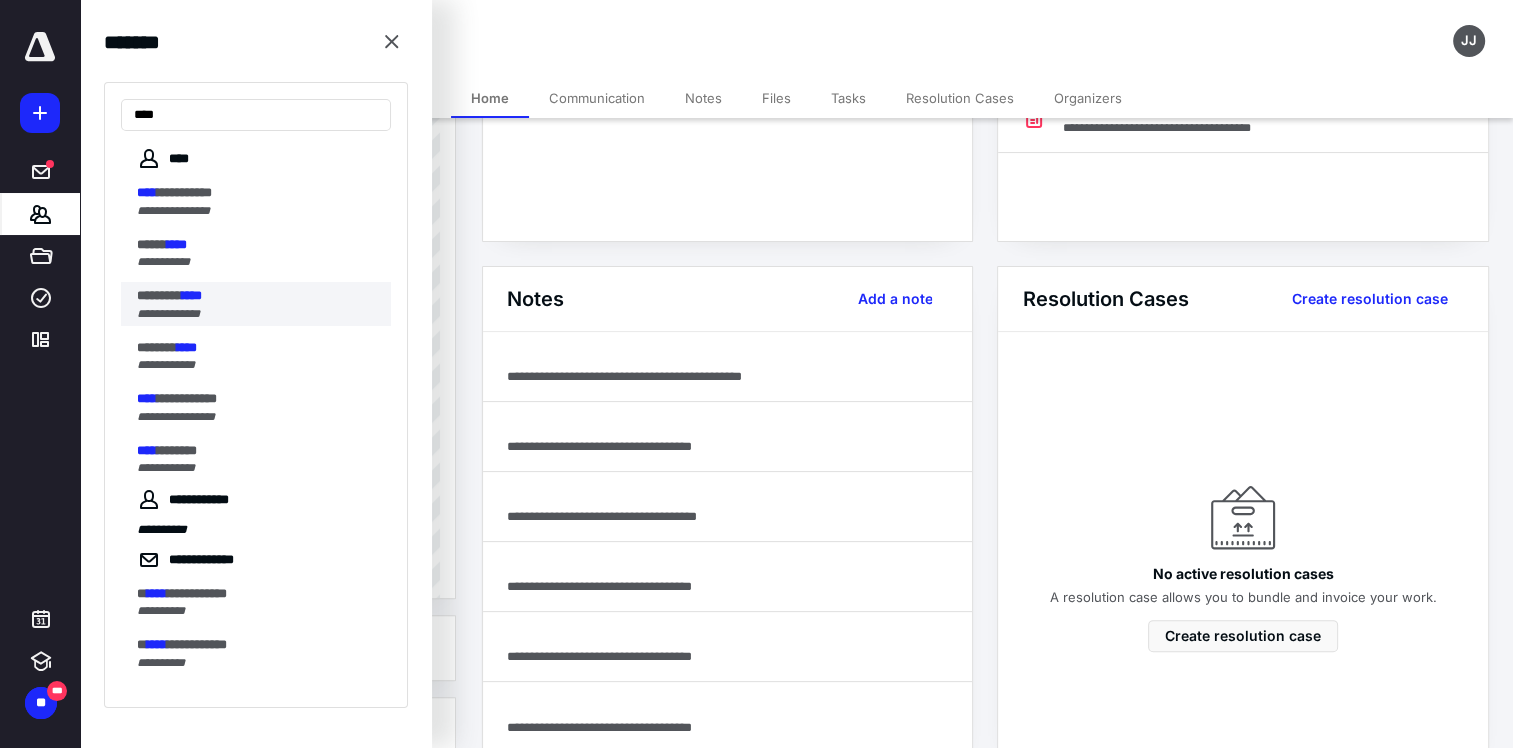 type on "****" 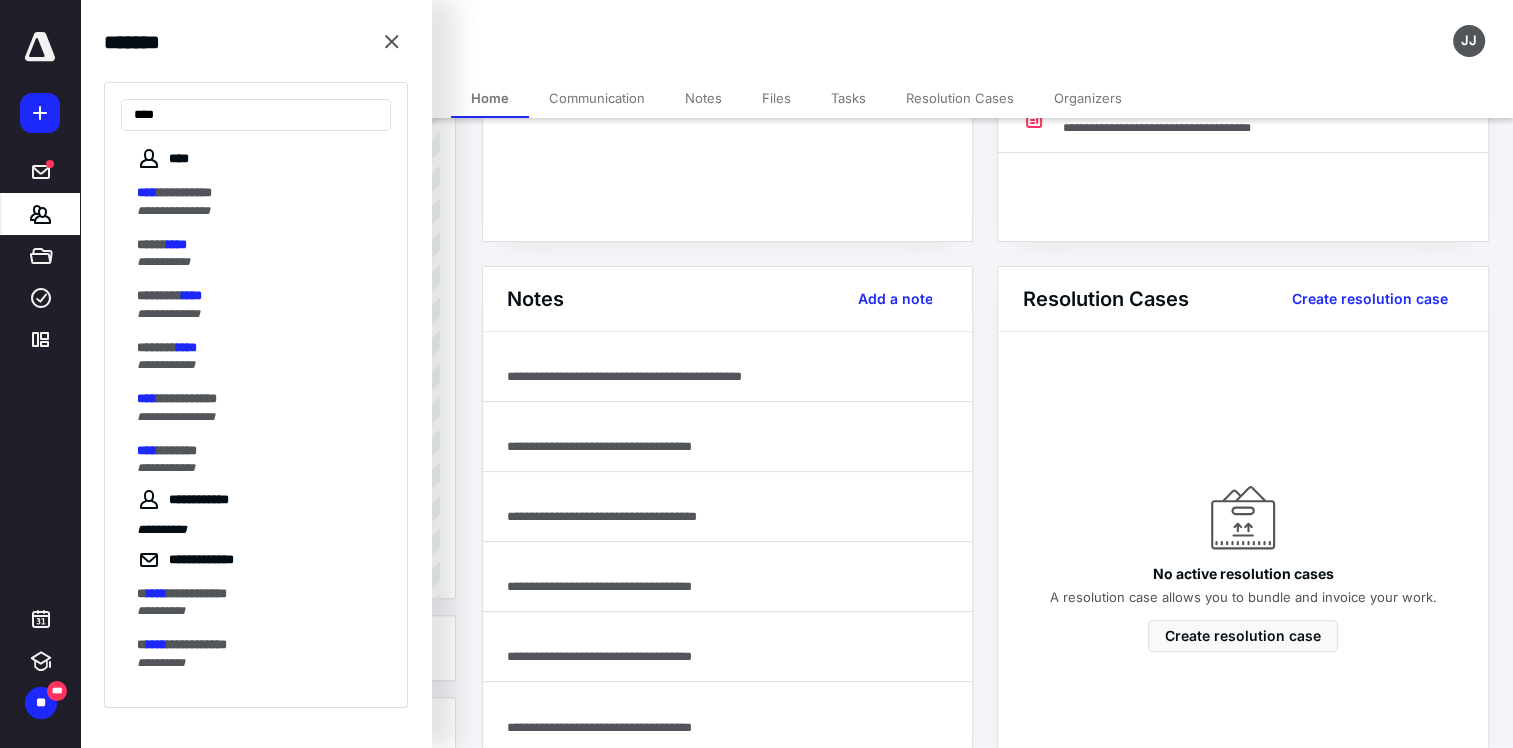 scroll, scrollTop: 0, scrollLeft: 0, axis: both 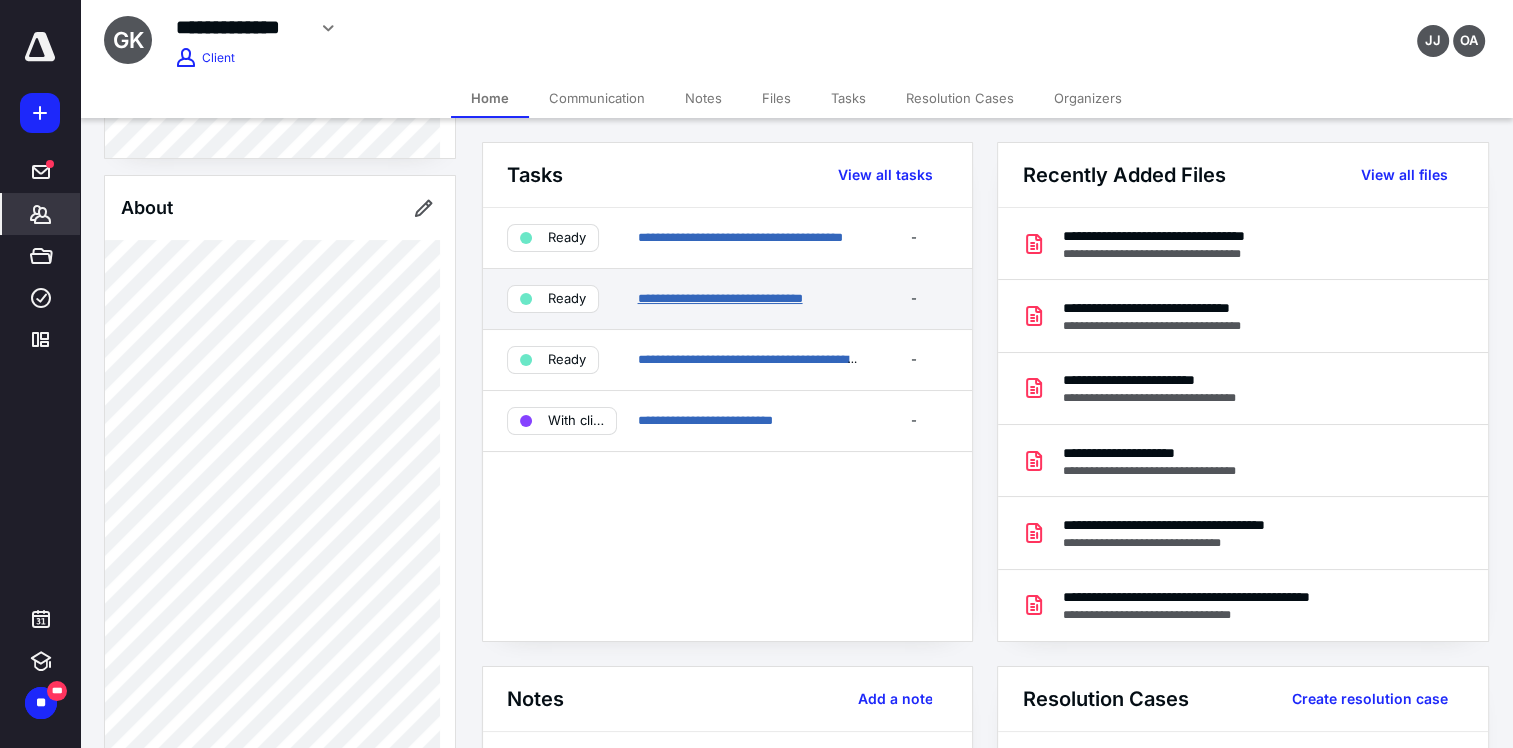 click on "**********" at bounding box center [719, 298] 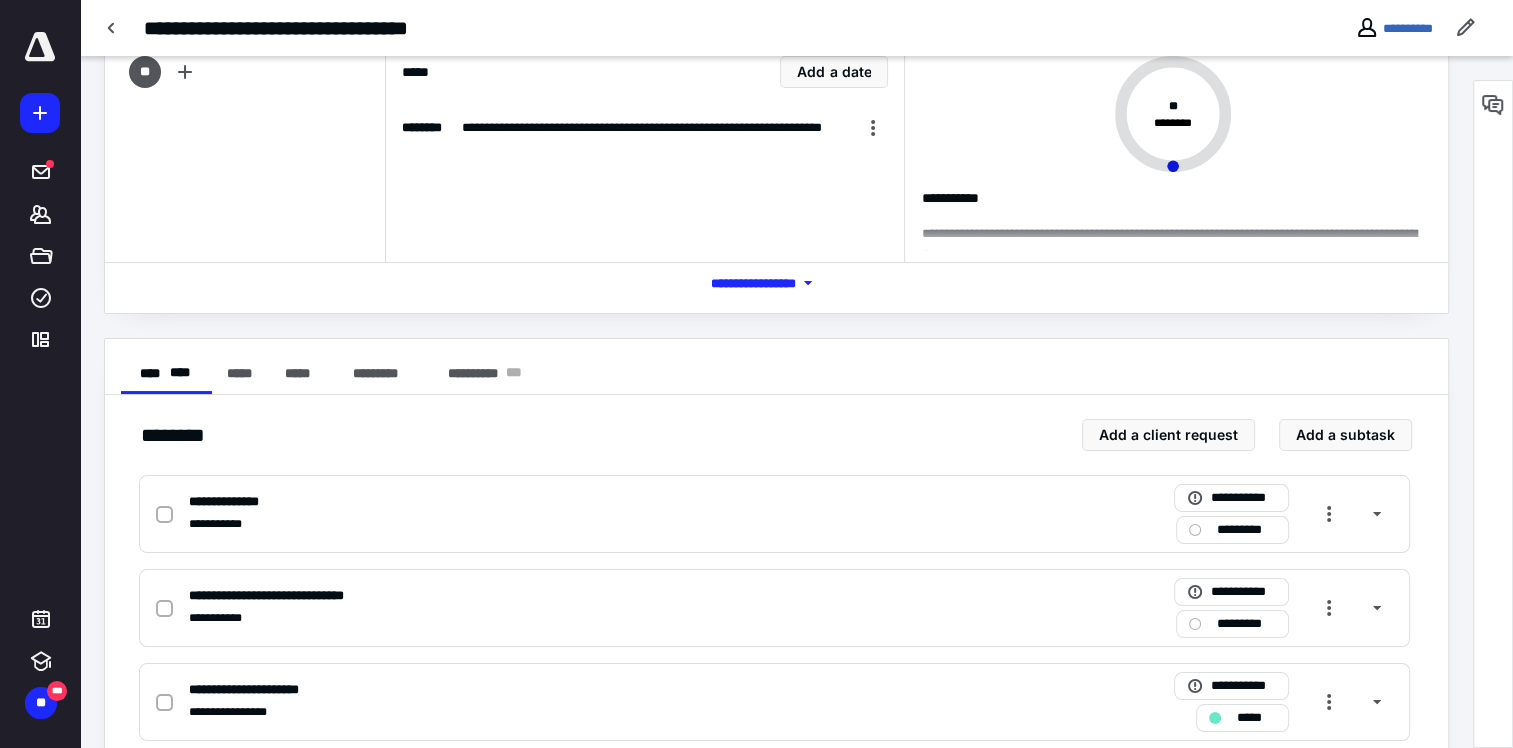 scroll, scrollTop: 0, scrollLeft: 0, axis: both 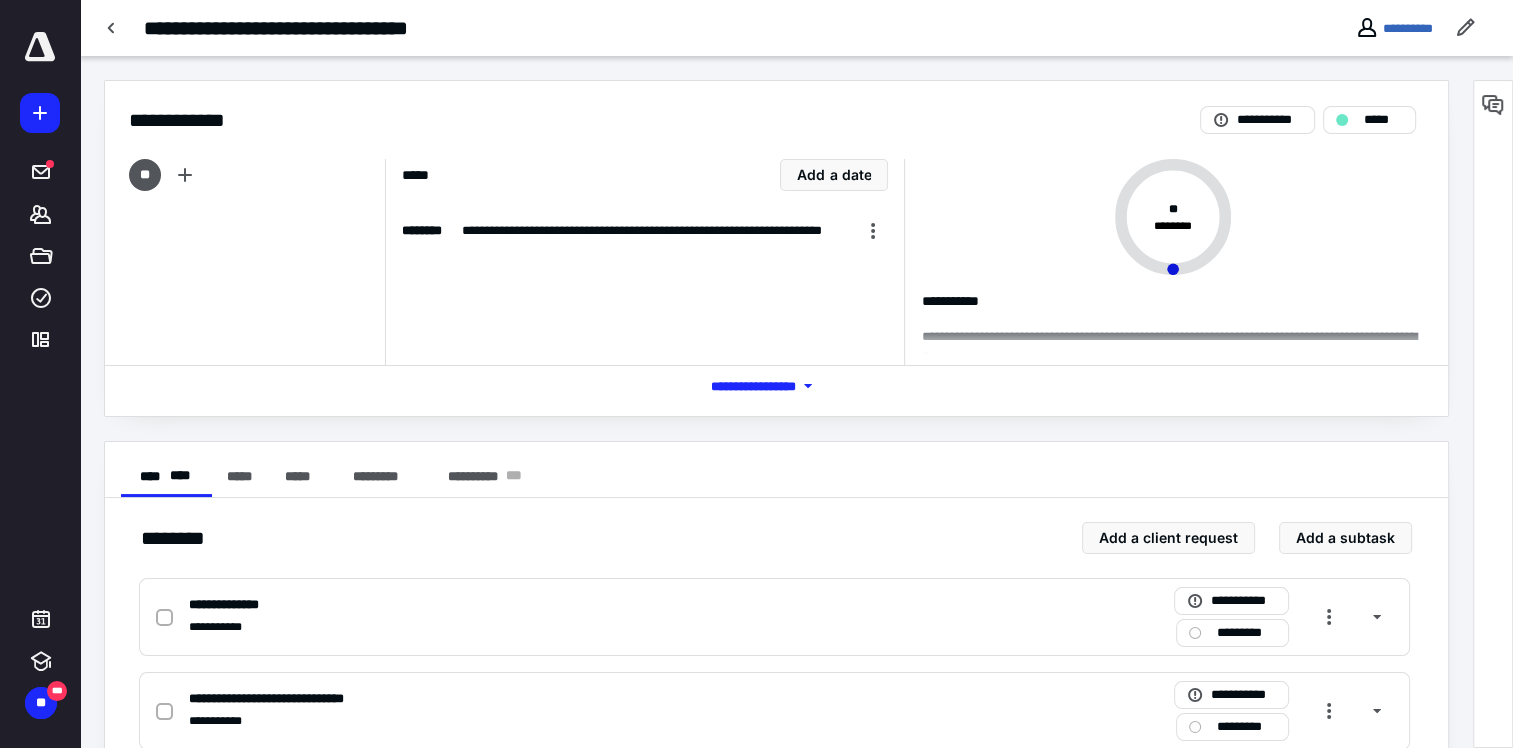 click on "**********" at bounding box center (1394, 28) 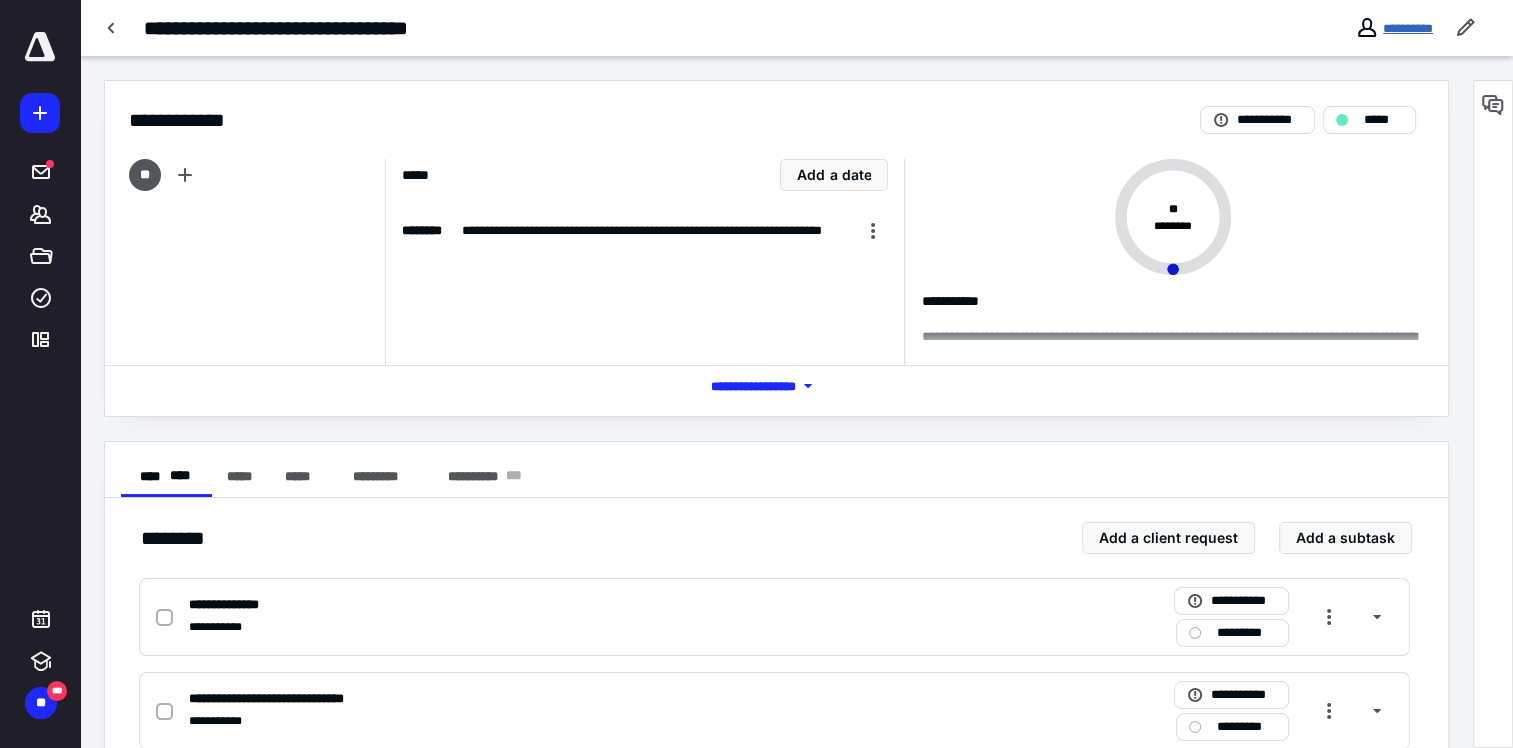 click on "**********" at bounding box center [1408, 28] 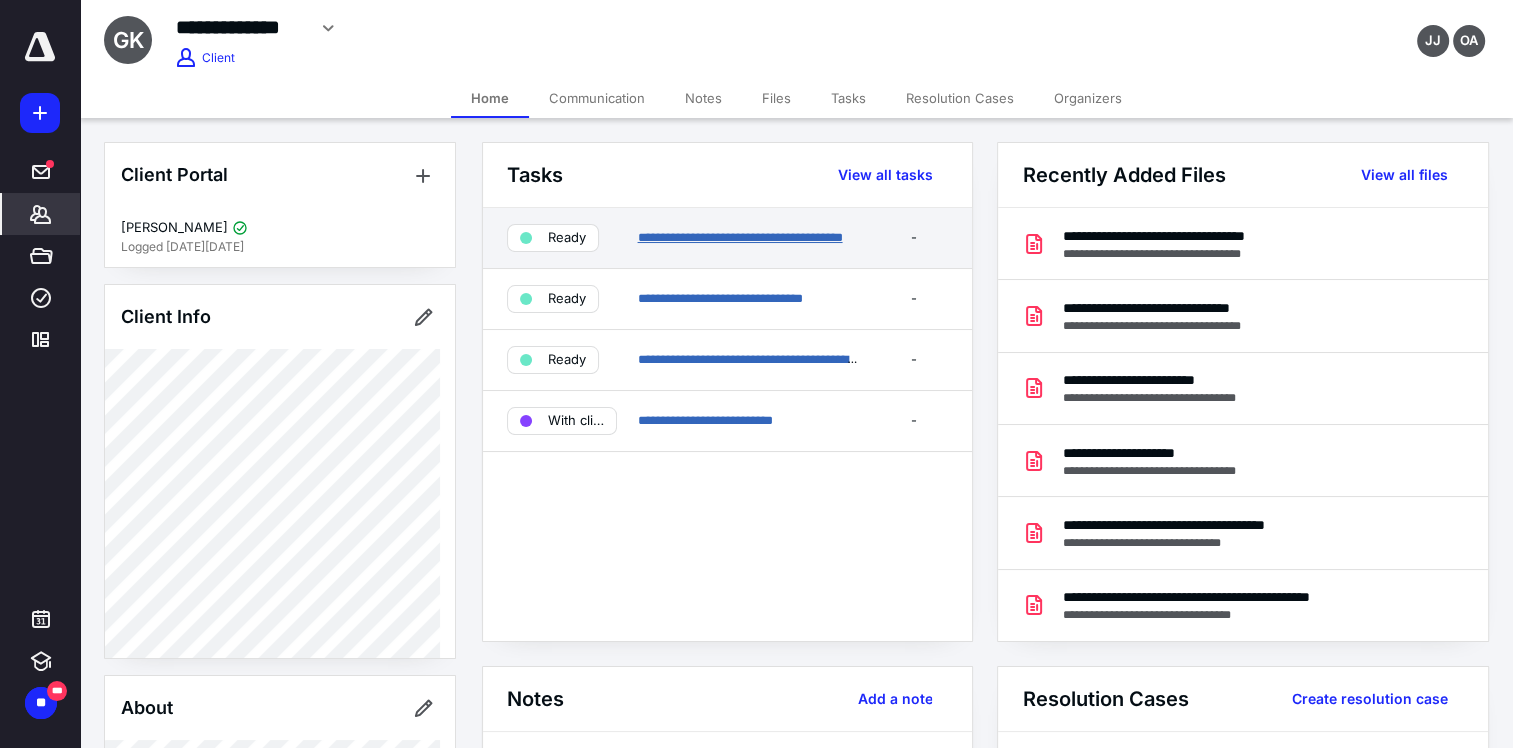 click on "**********" at bounding box center (739, 237) 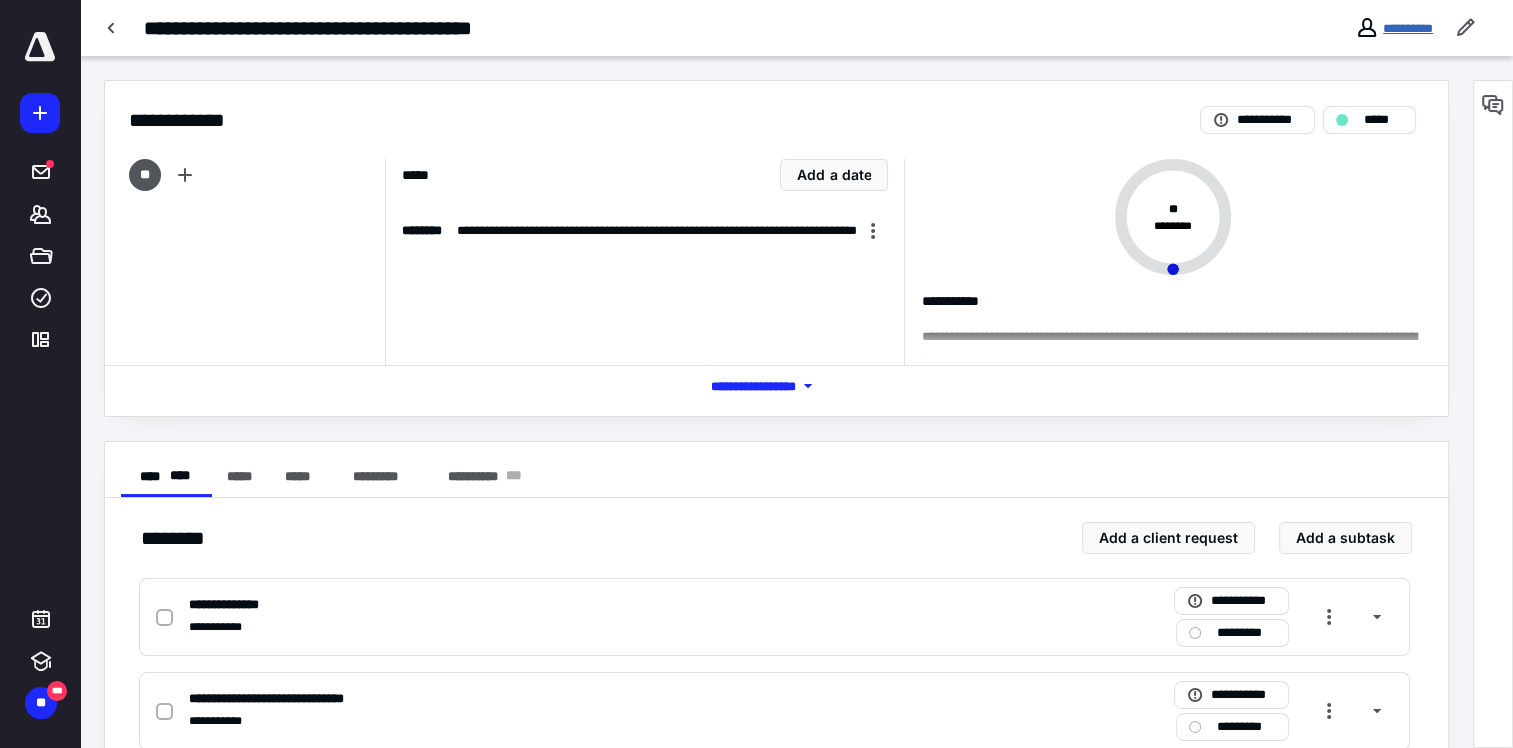 click on "**********" at bounding box center [1408, 28] 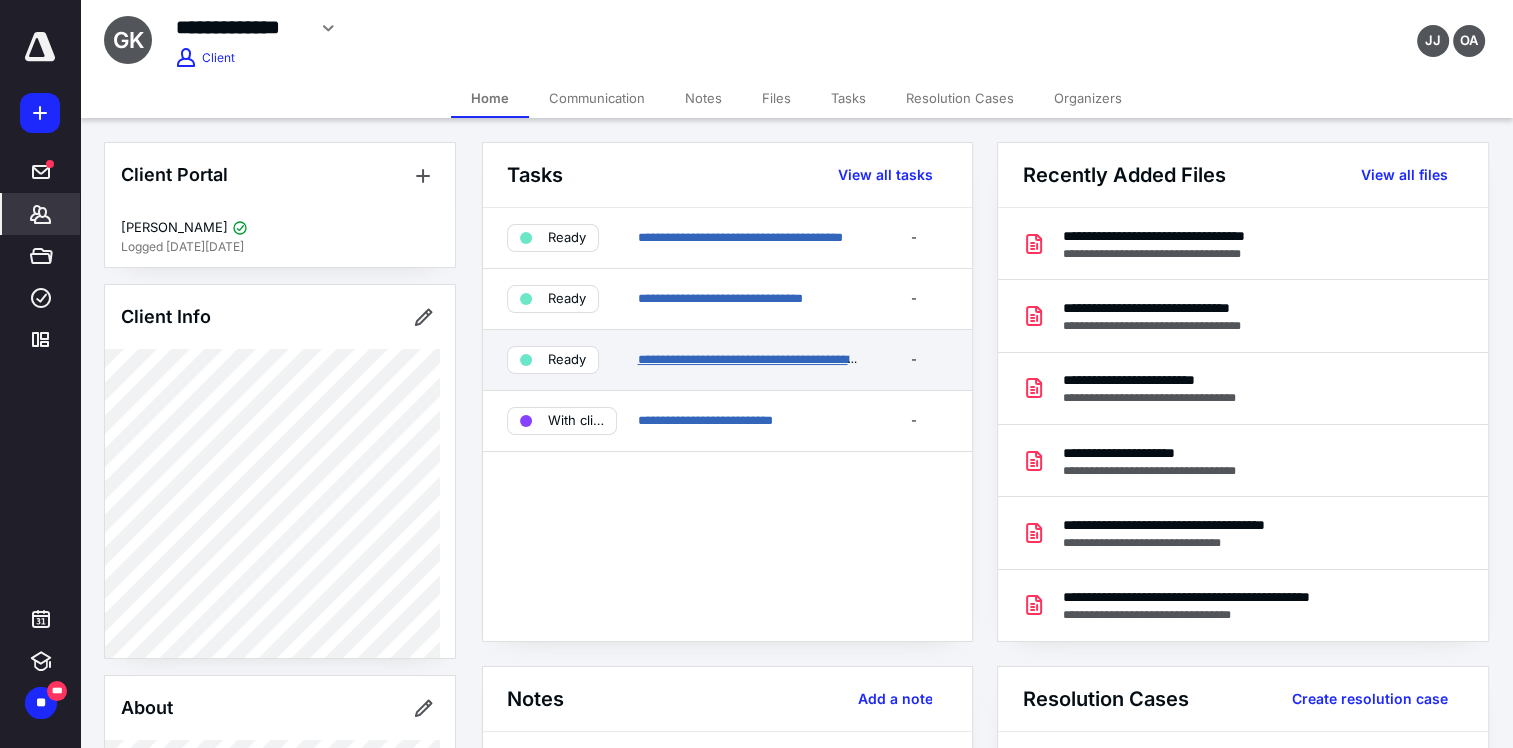 click on "**********" at bounding box center [757, 359] 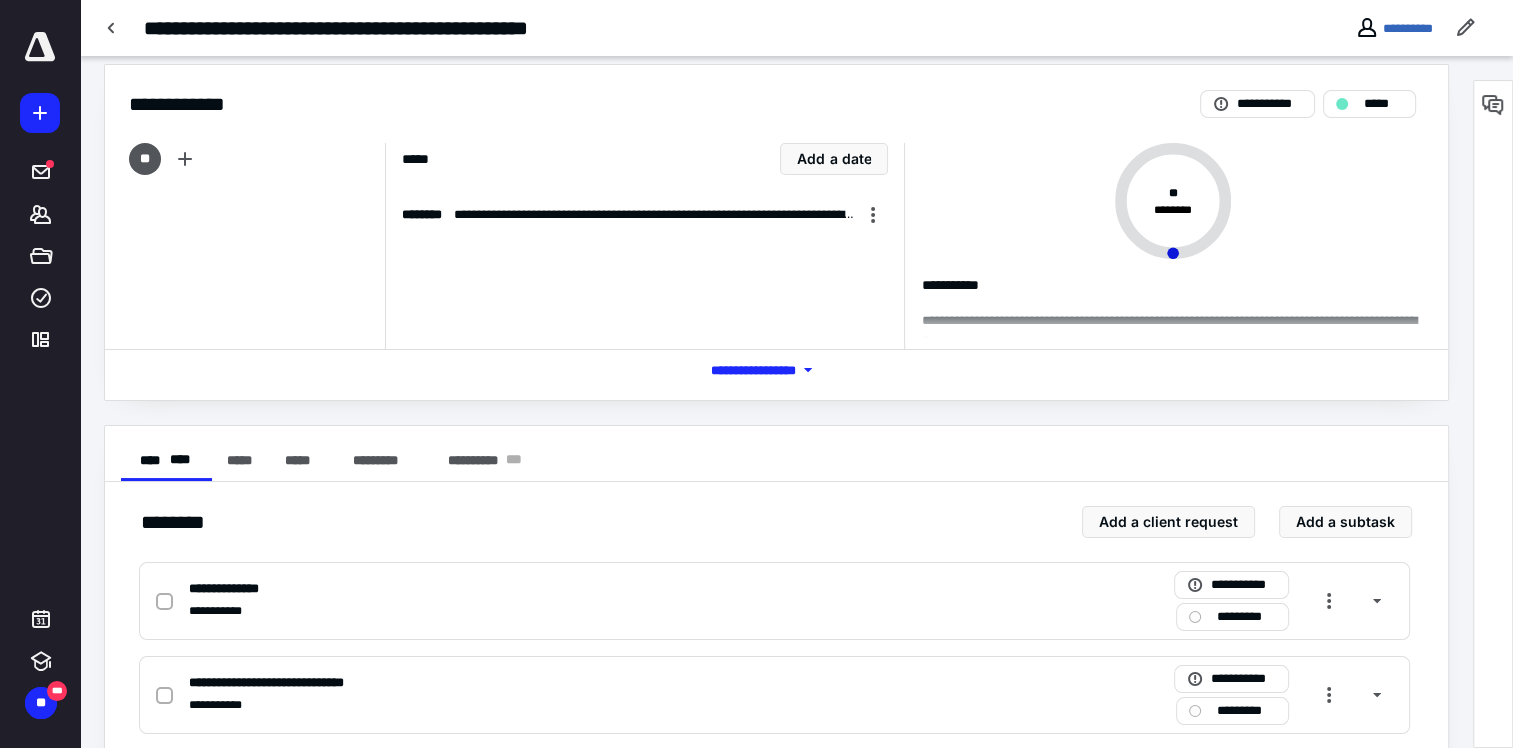 scroll, scrollTop: 0, scrollLeft: 0, axis: both 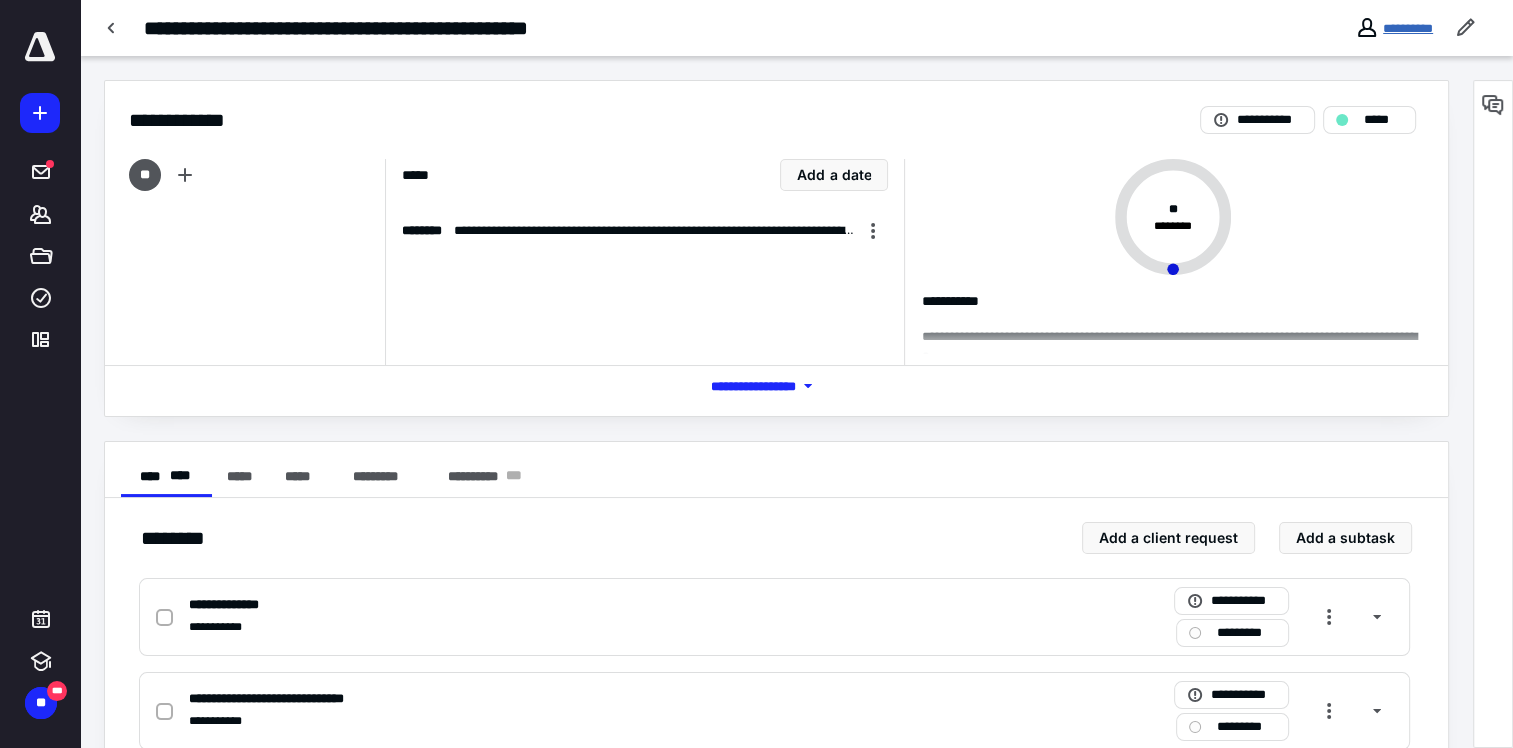 click on "**********" at bounding box center [1408, 28] 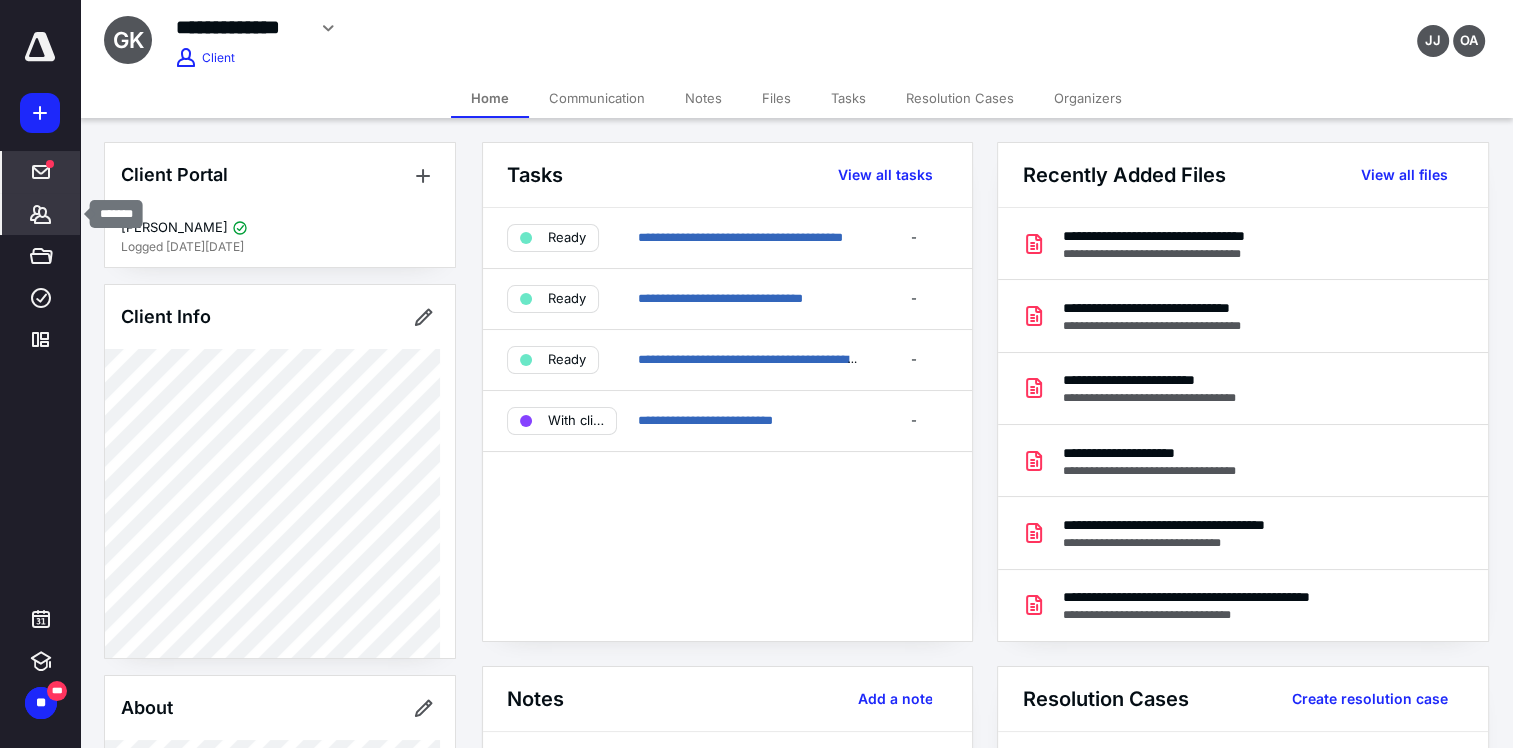drag, startPoint x: 38, startPoint y: 215, endPoint x: 69, endPoint y: 186, distance: 42.44997 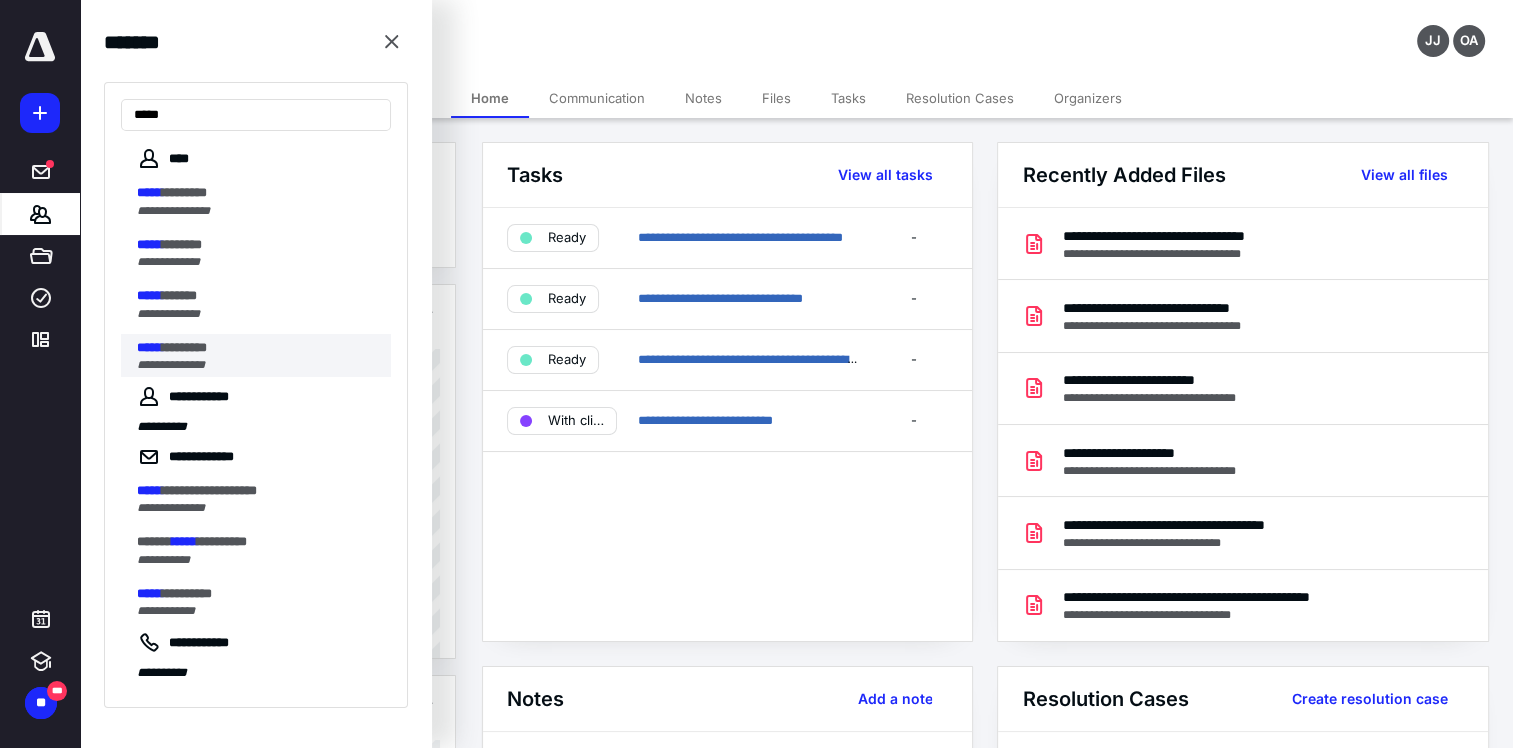 type on "*****" 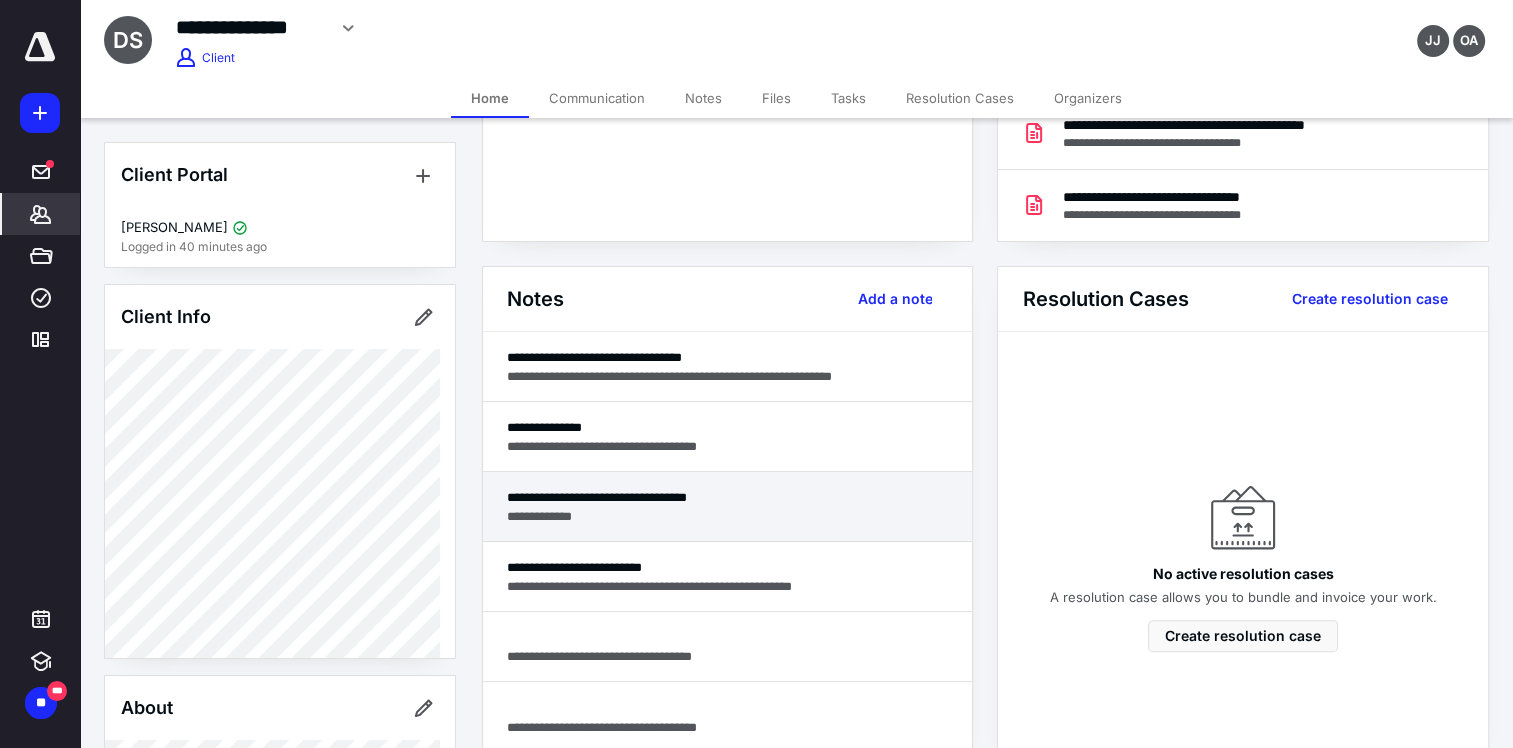 scroll, scrollTop: 300, scrollLeft: 0, axis: vertical 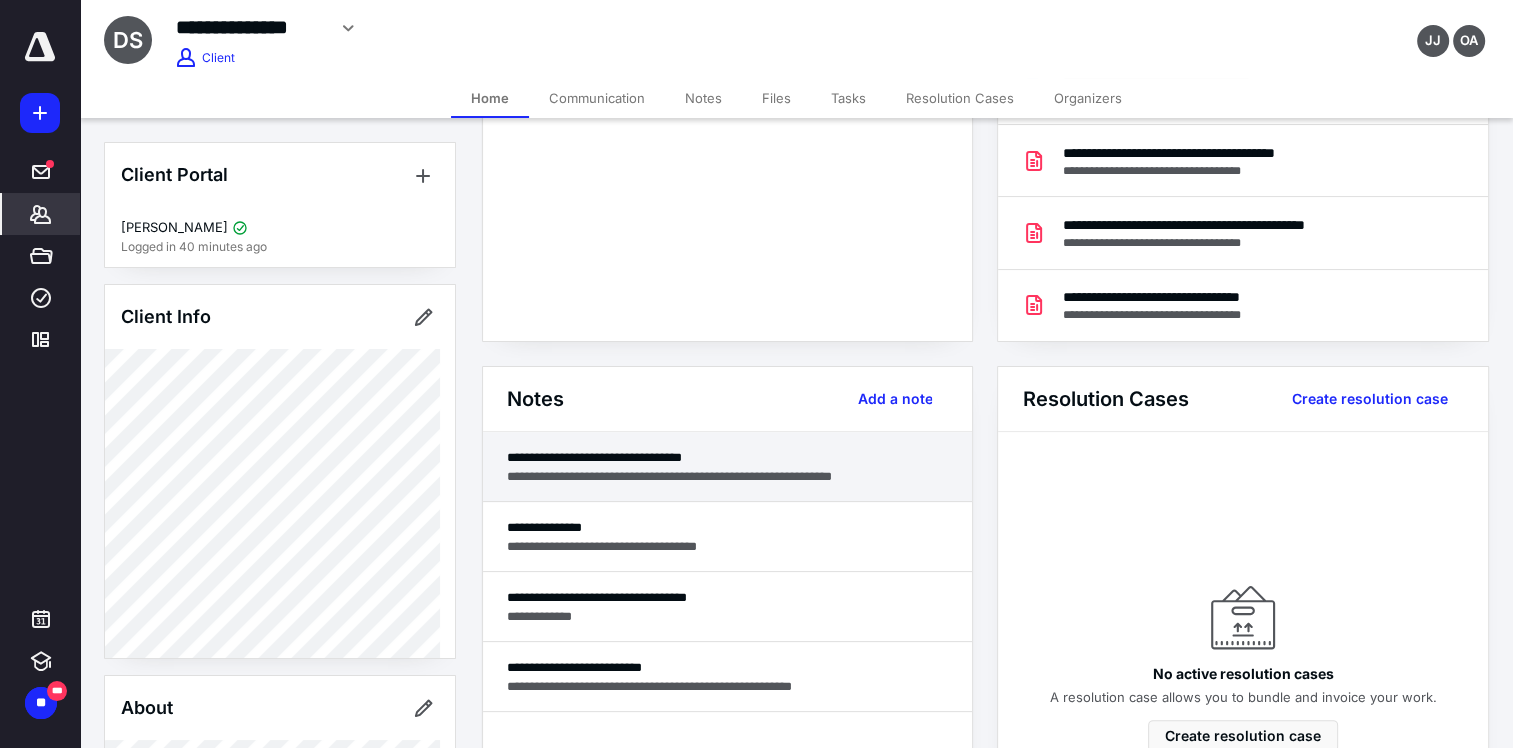 click on "**********" at bounding box center [728, 476] 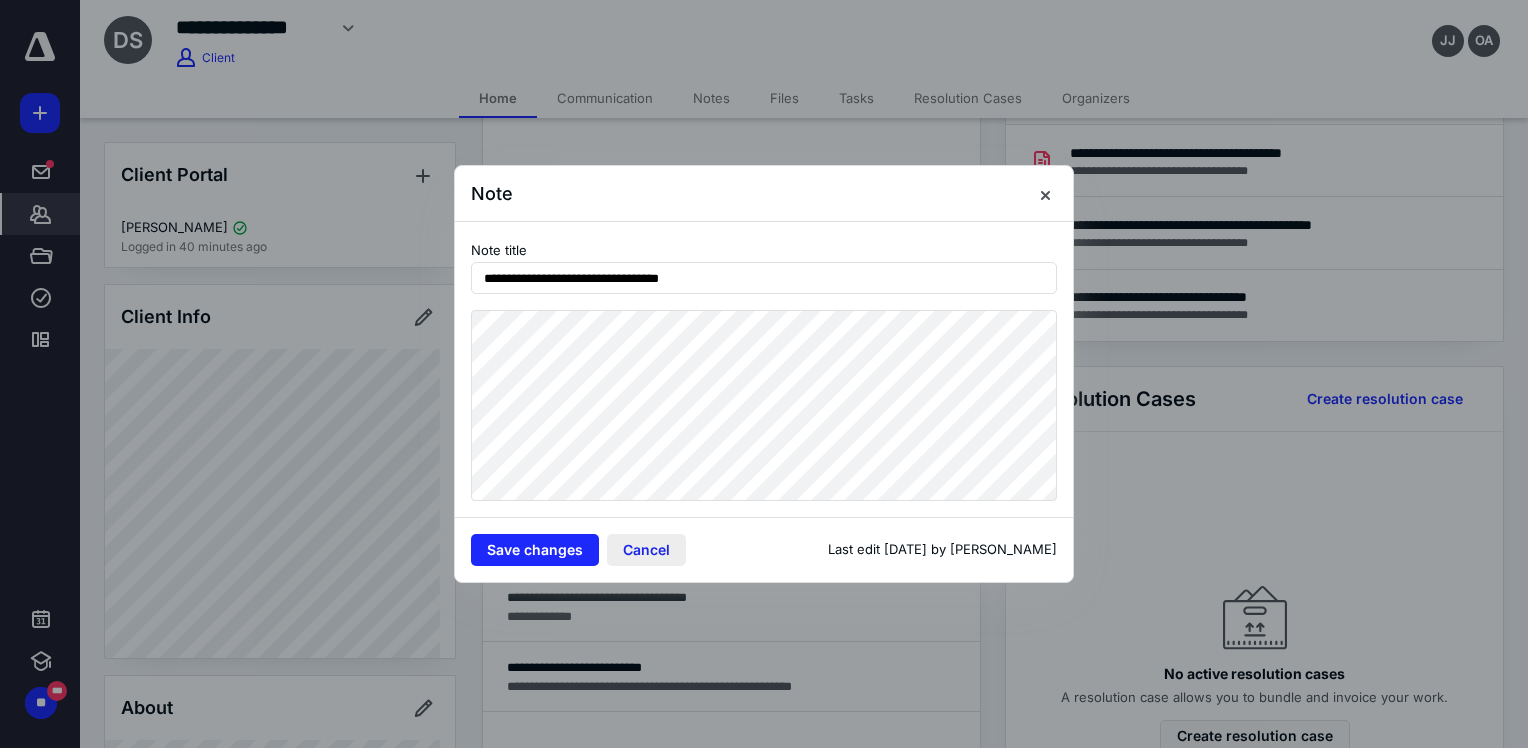 click on "Cancel" at bounding box center [646, 550] 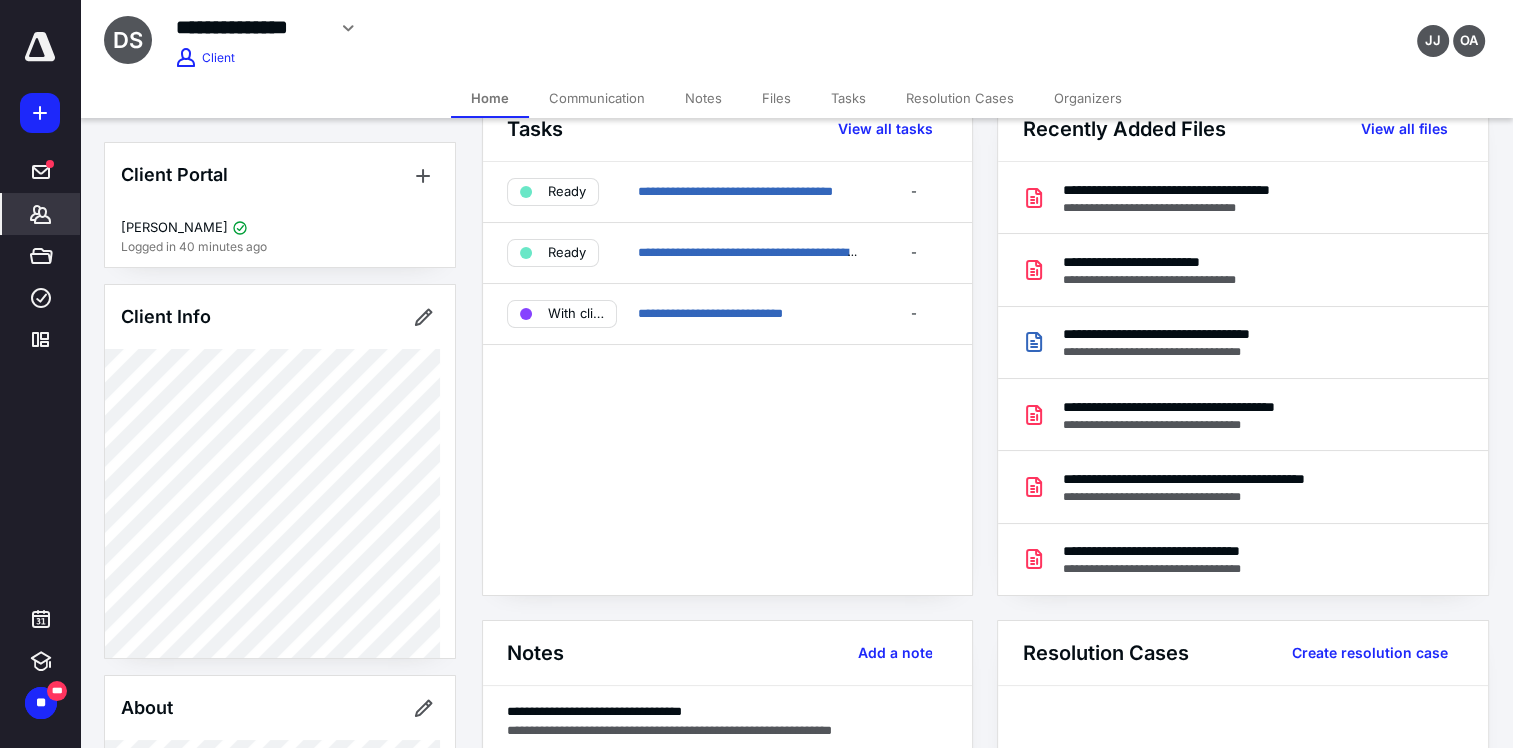 scroll, scrollTop: 0, scrollLeft: 0, axis: both 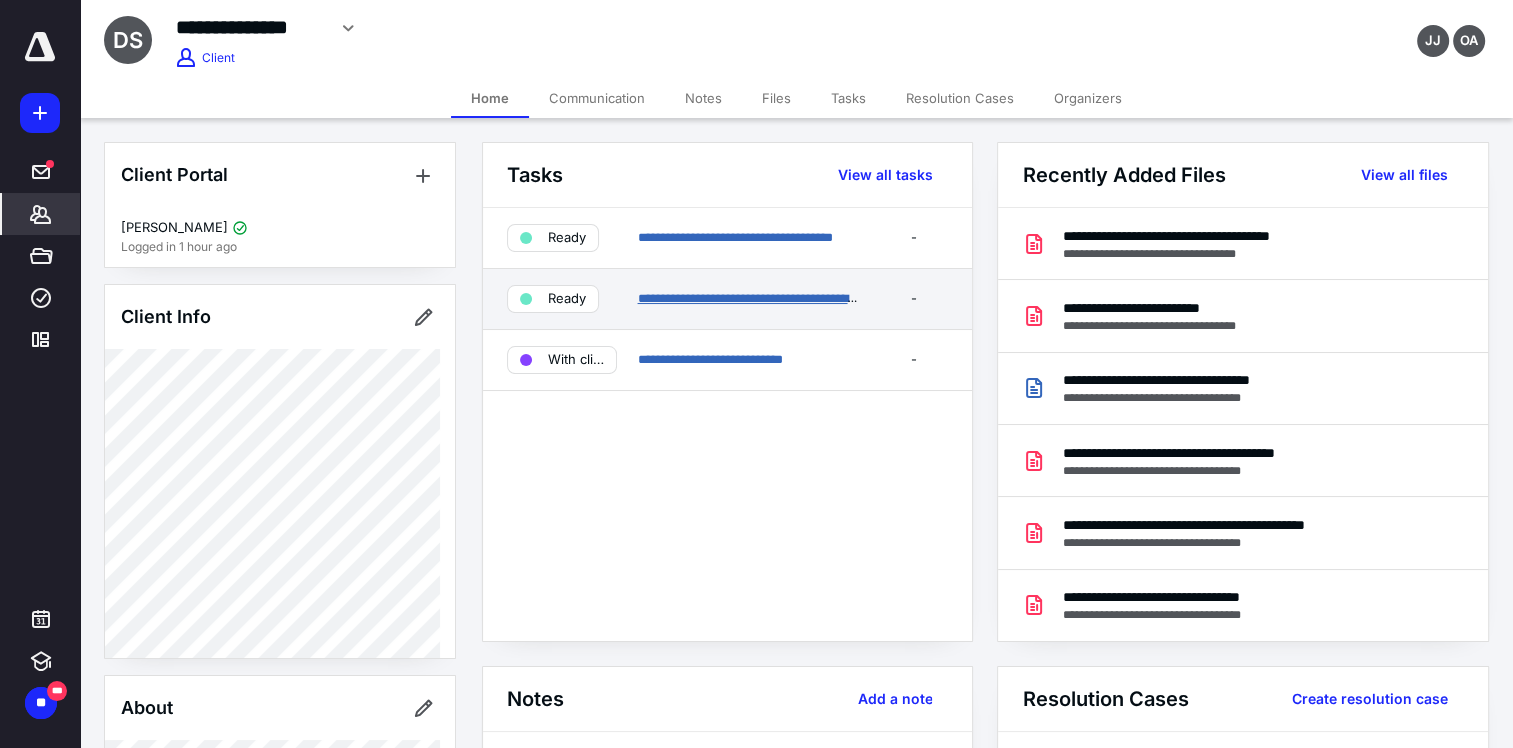 click on "**********" at bounding box center (752, 298) 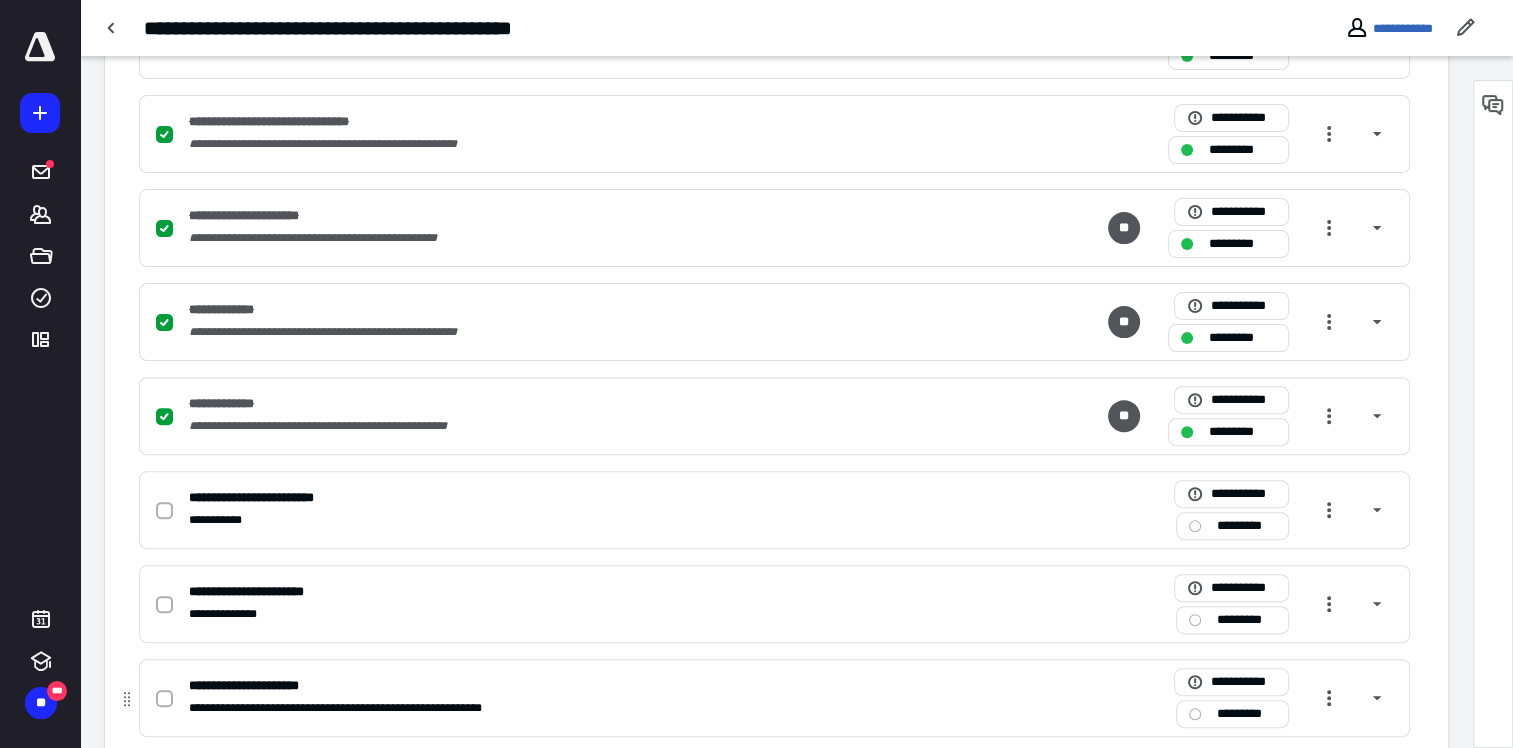 scroll, scrollTop: 800, scrollLeft: 0, axis: vertical 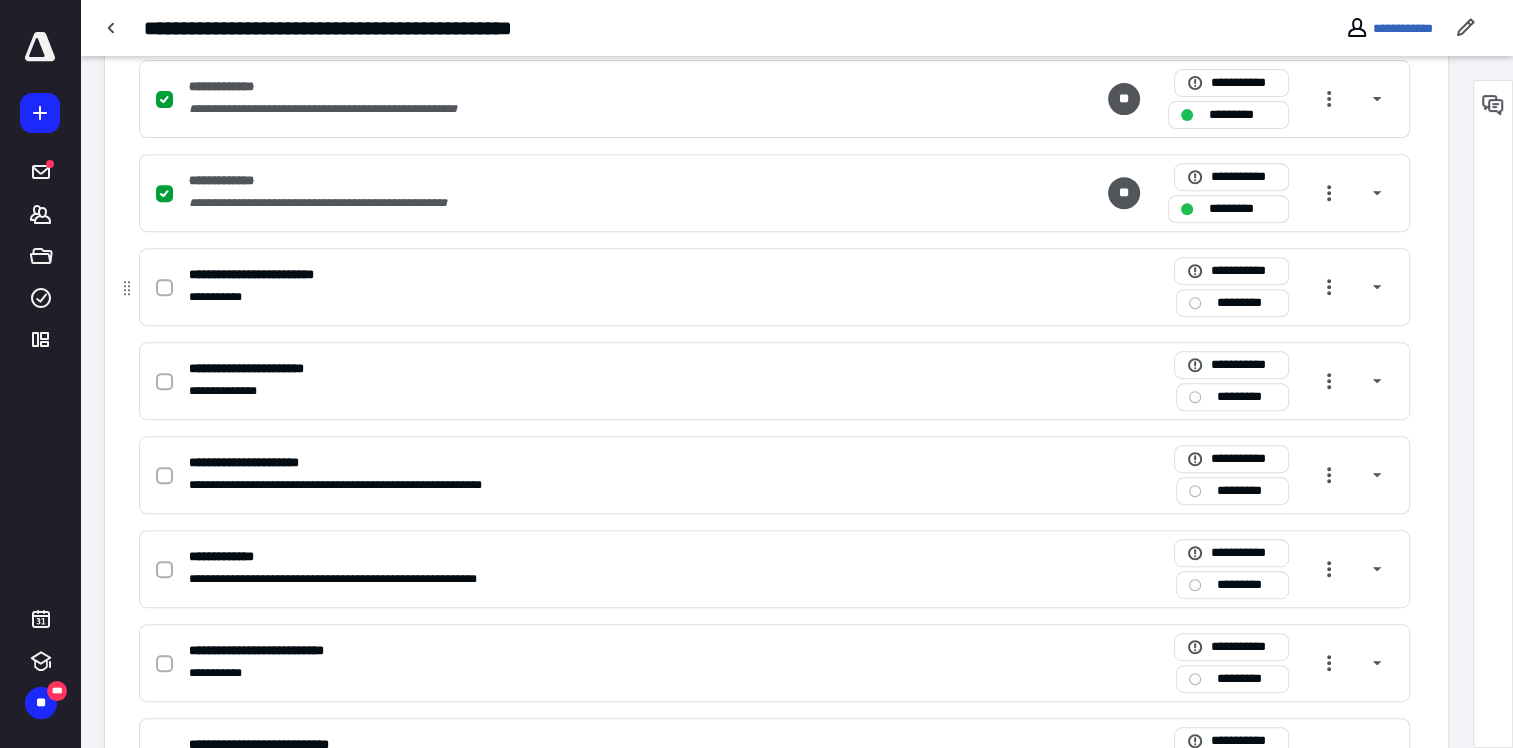 click 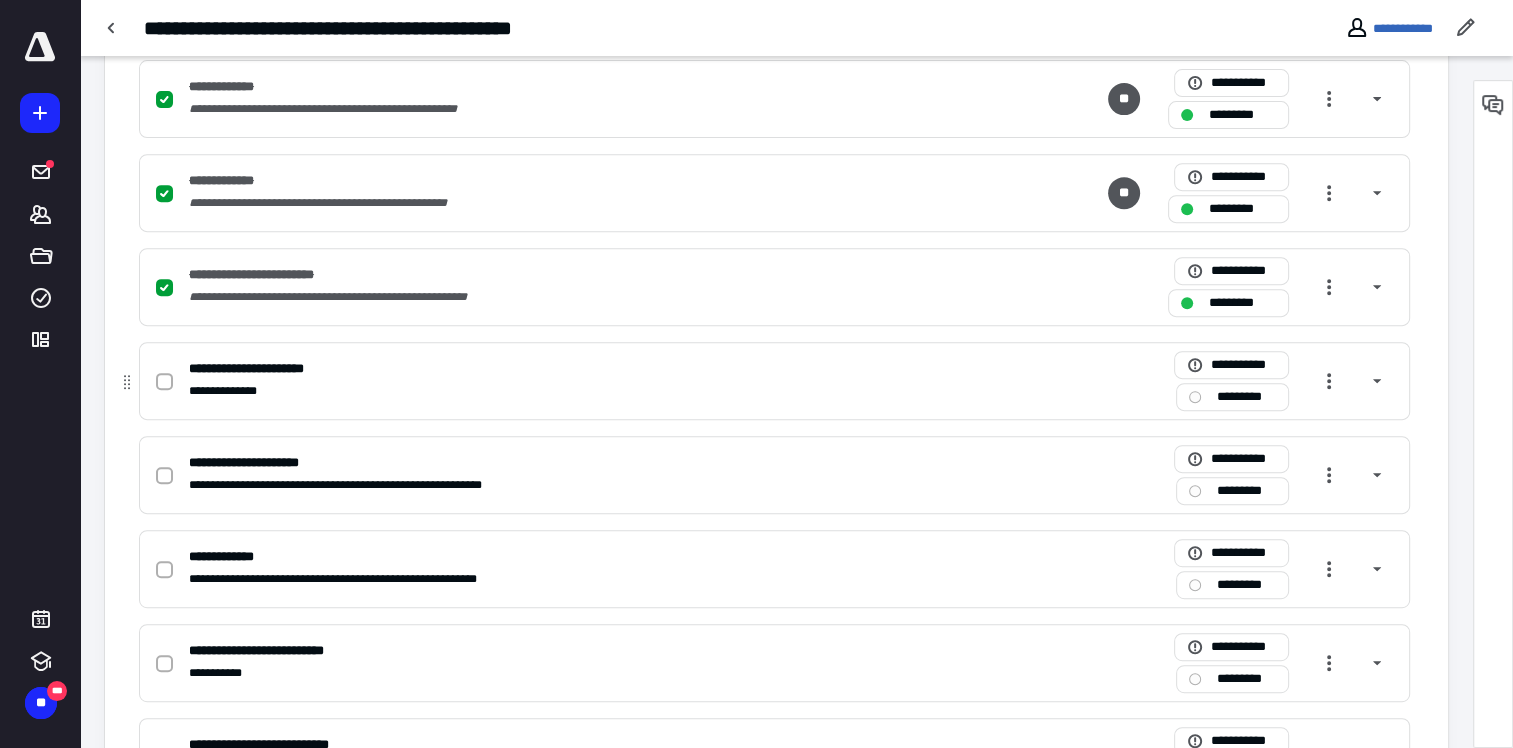 click at bounding box center [164, 382] 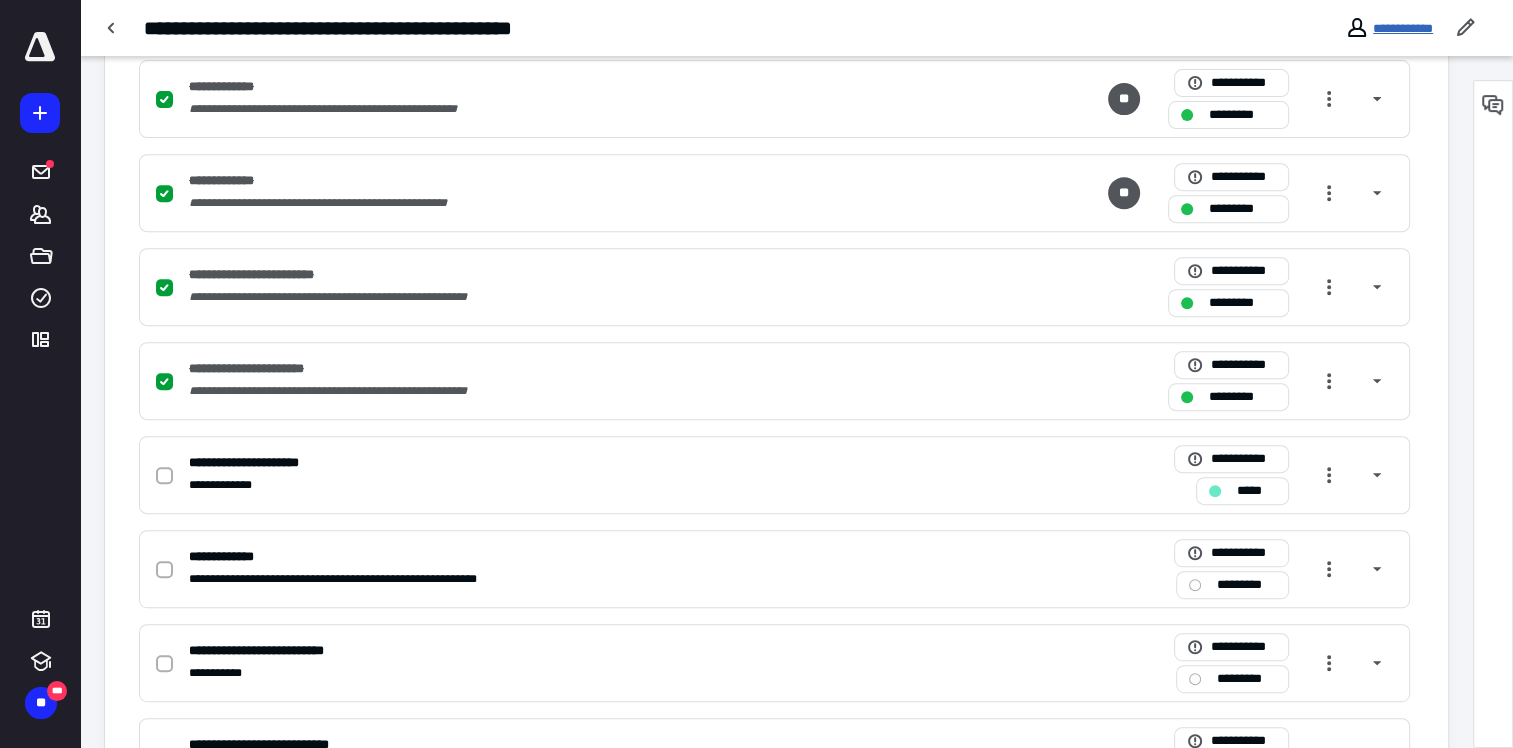 click on "**********" at bounding box center (1403, 28) 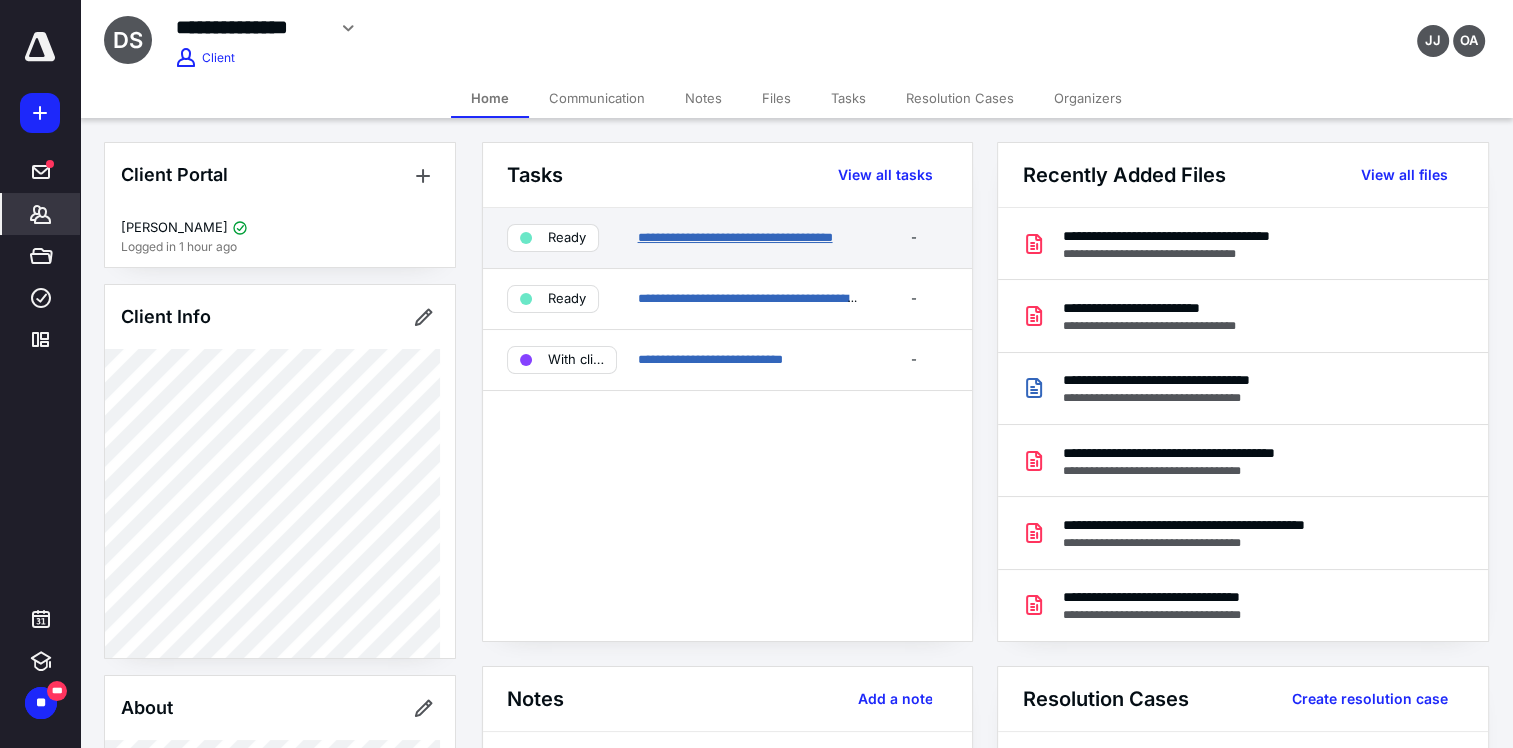 click on "**********" at bounding box center (734, 237) 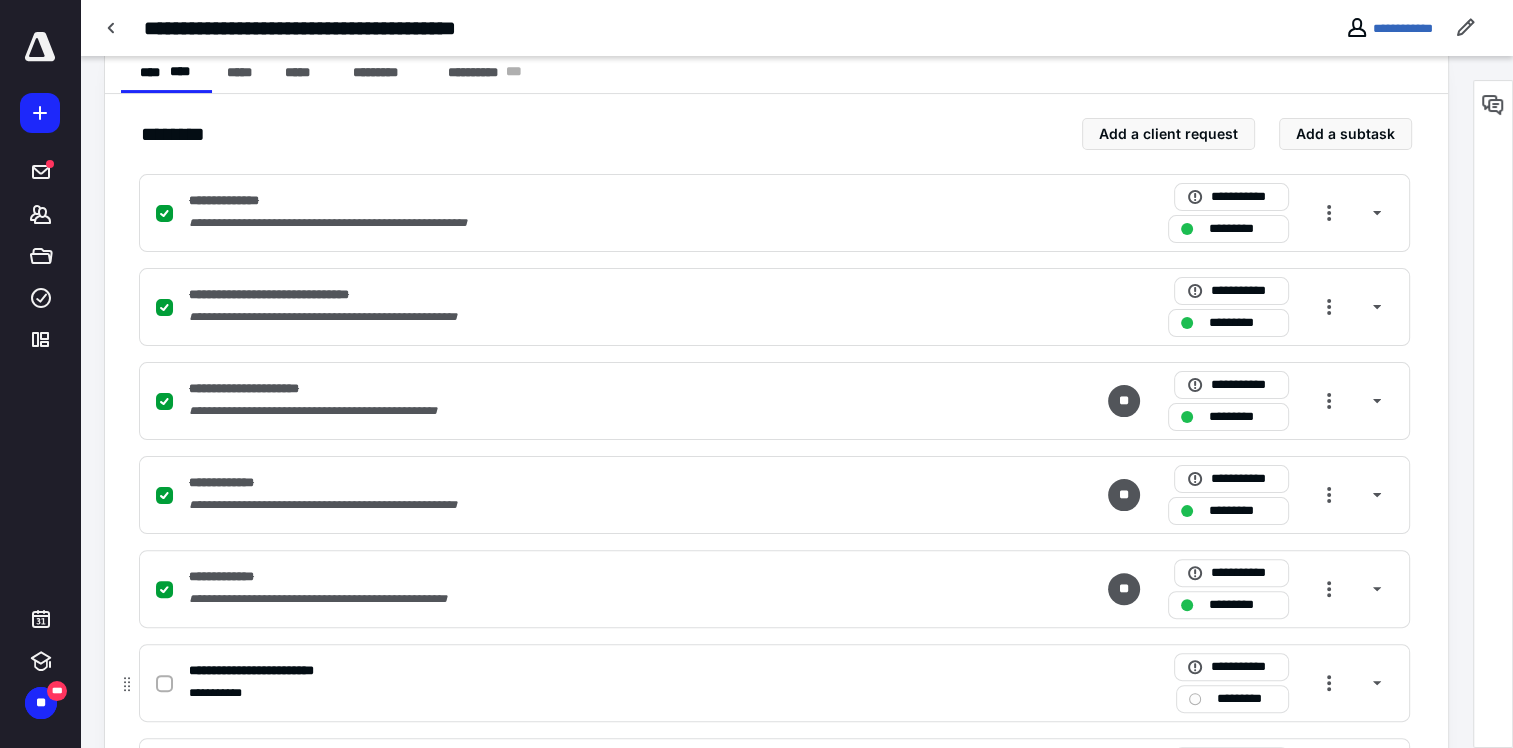 scroll, scrollTop: 500, scrollLeft: 0, axis: vertical 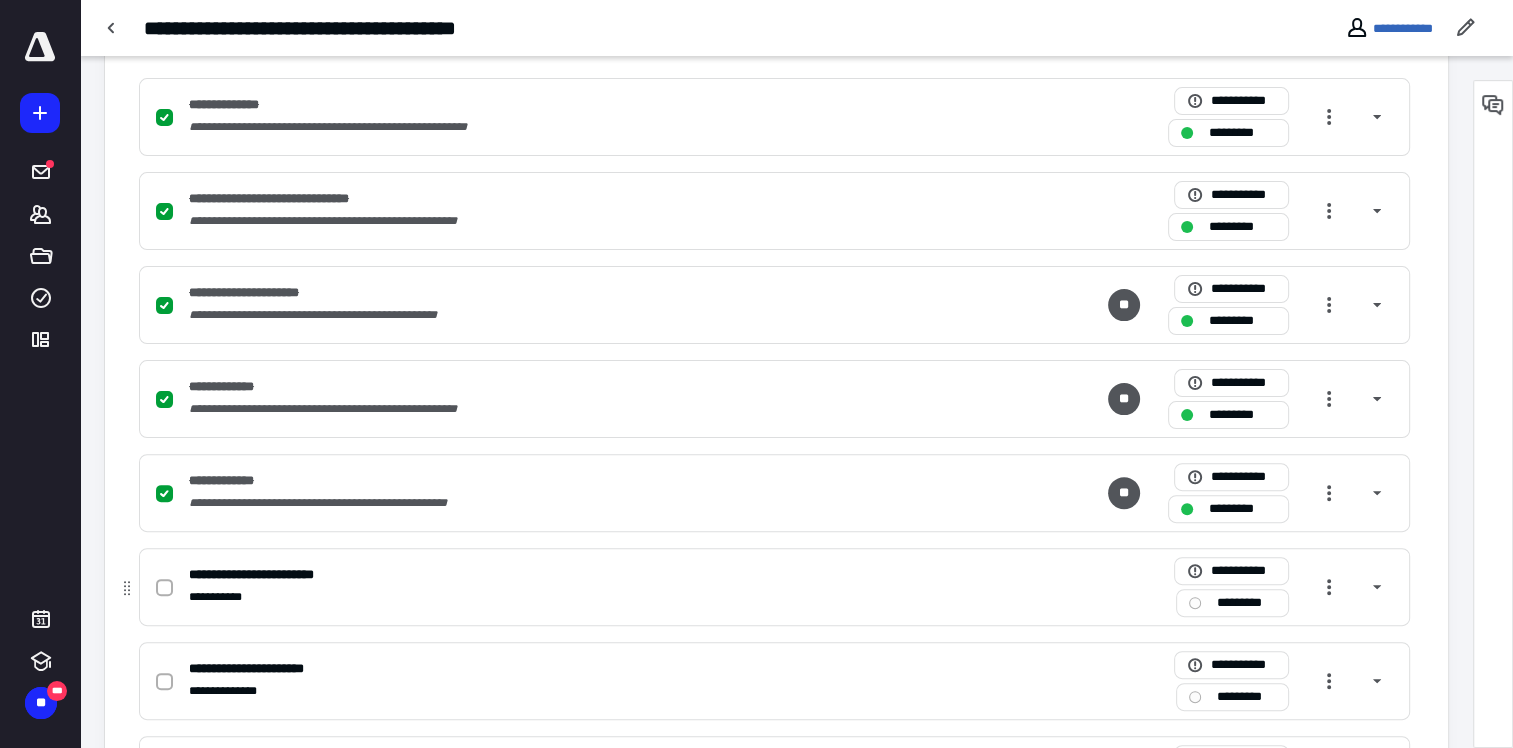 click at bounding box center [164, 588] 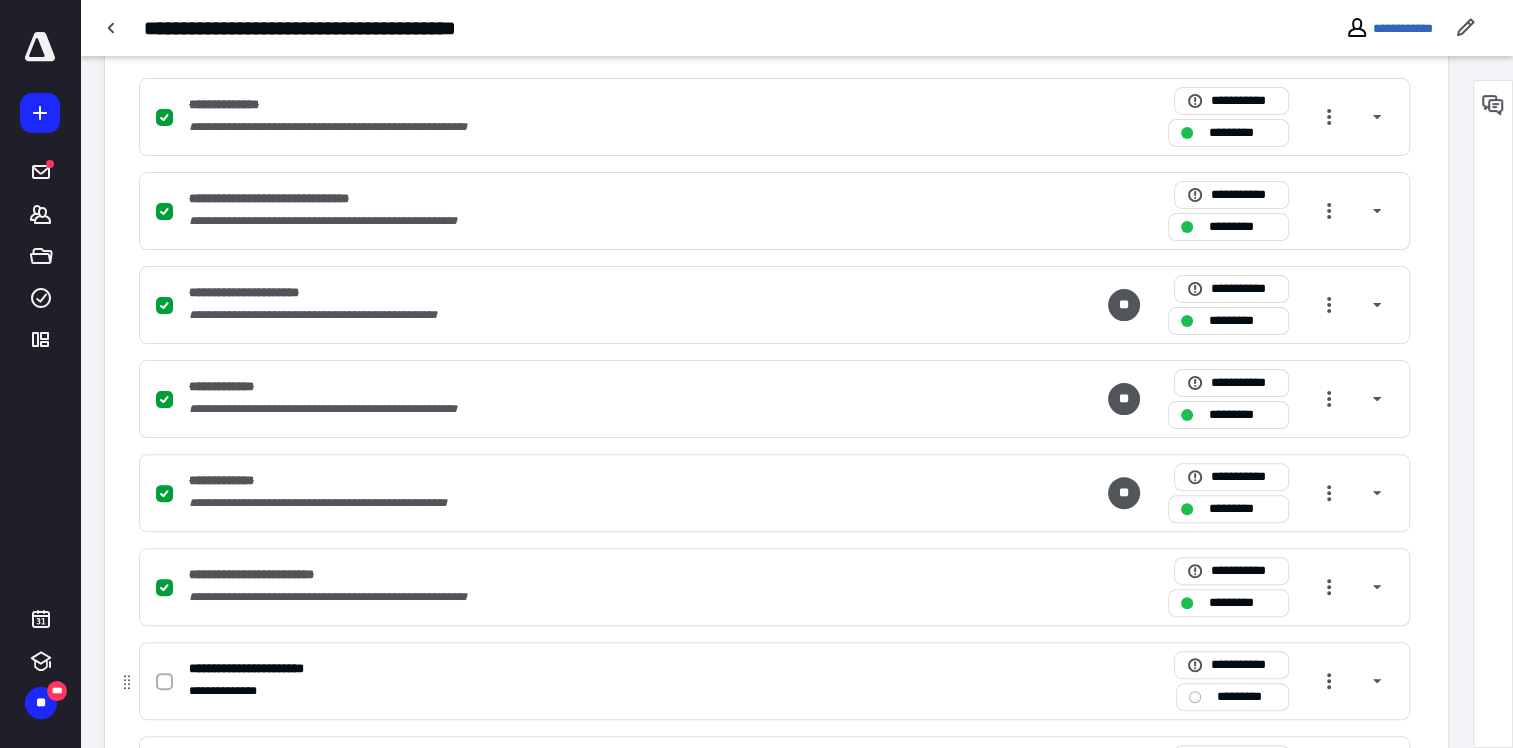 click at bounding box center [164, 682] 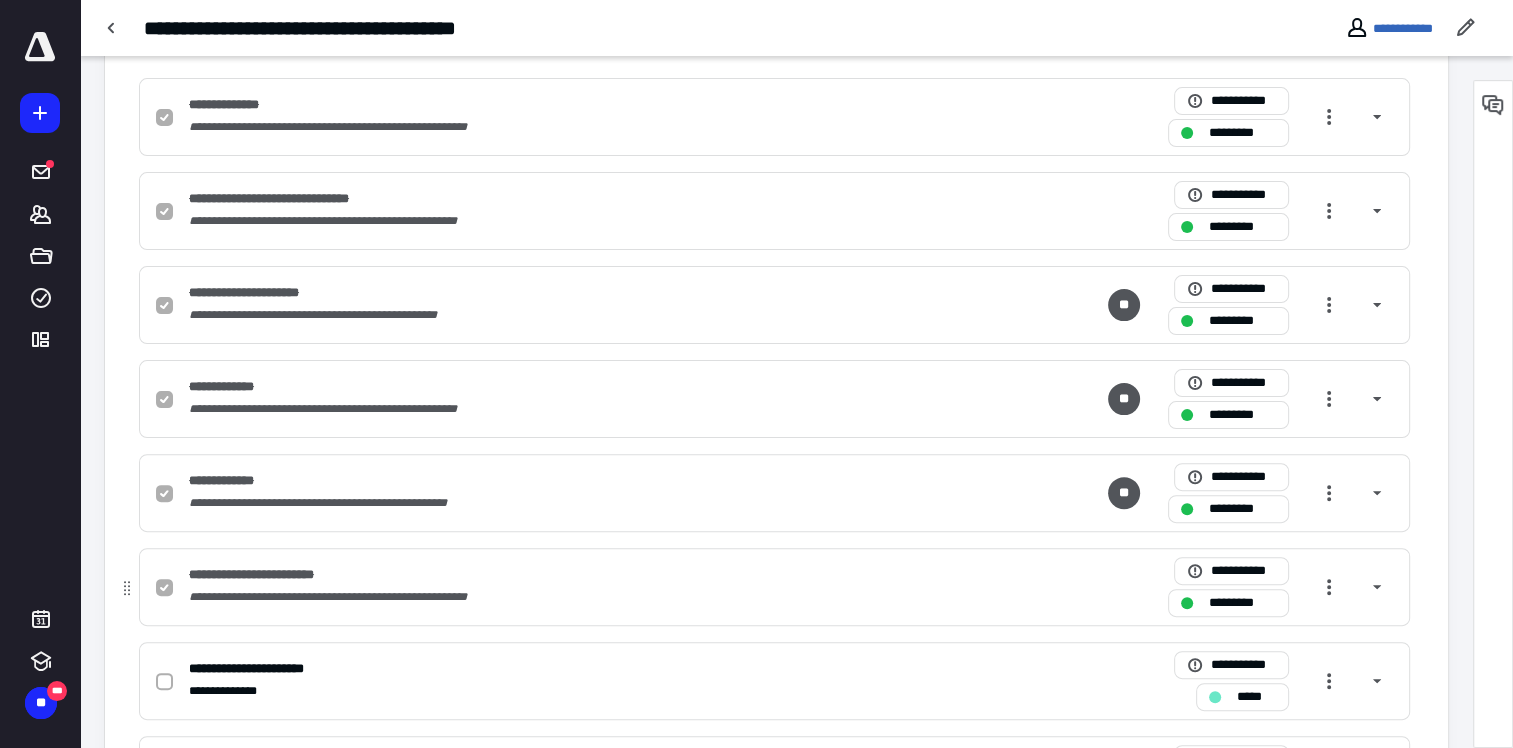 checkbox on "true" 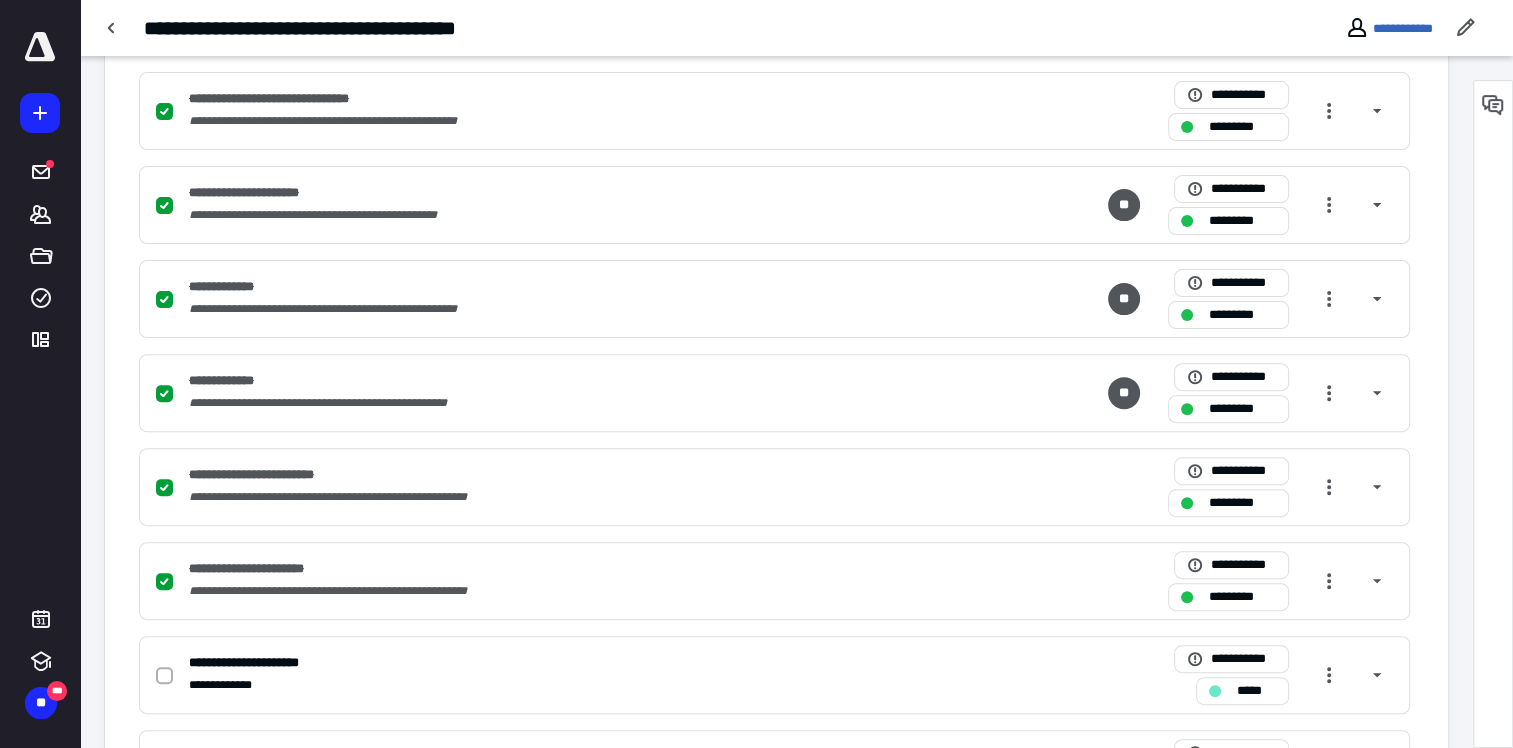 scroll, scrollTop: 700, scrollLeft: 0, axis: vertical 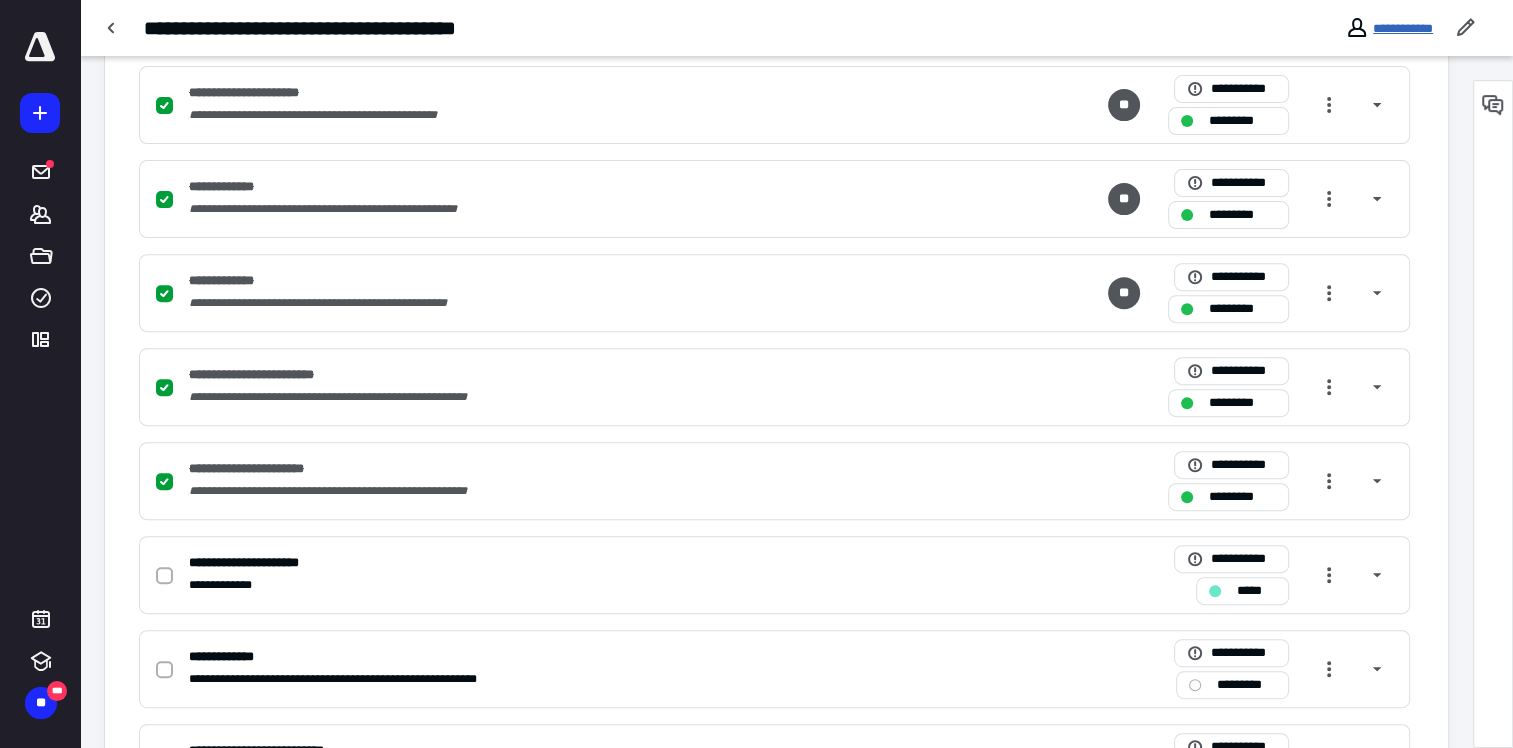 click on "**********" at bounding box center [1403, 28] 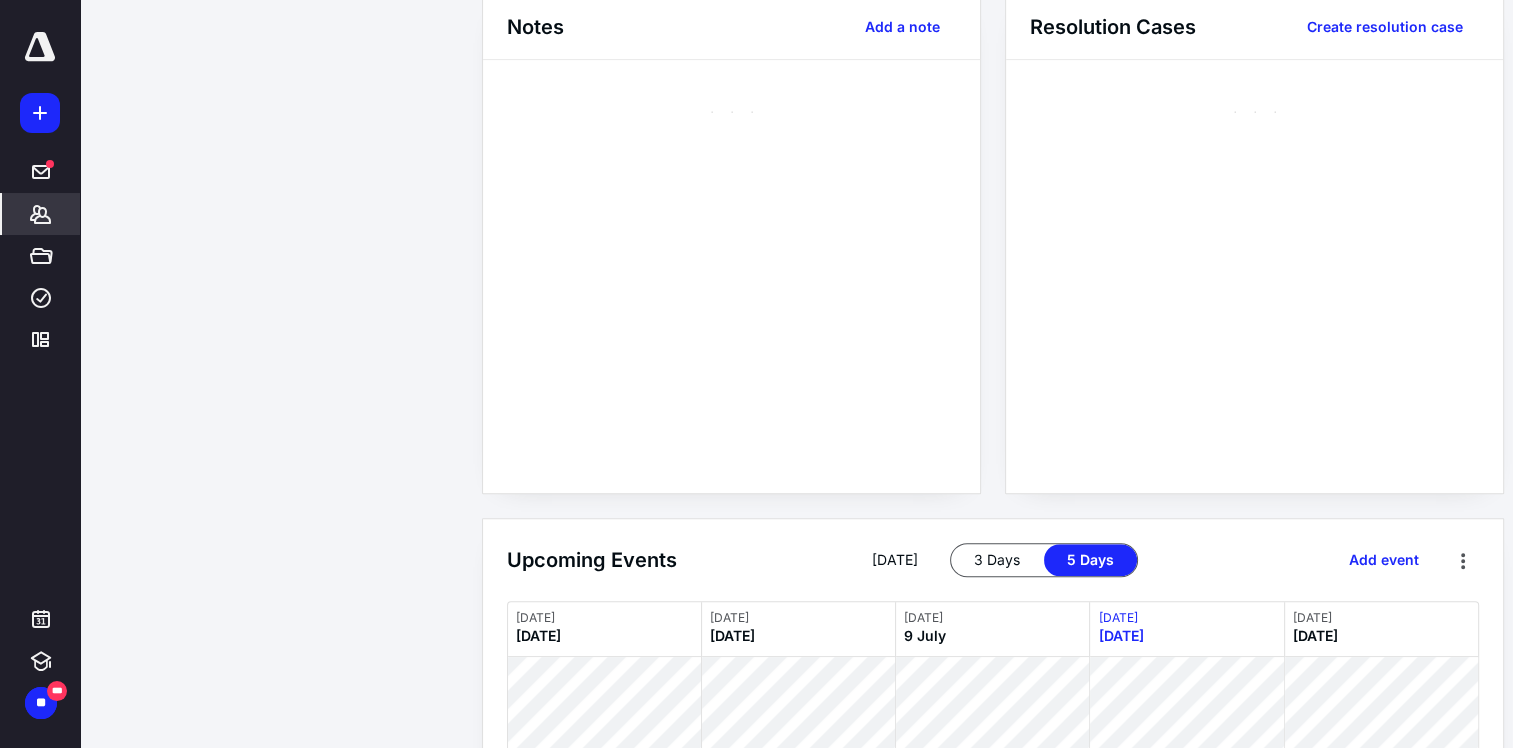 scroll, scrollTop: 0, scrollLeft: 0, axis: both 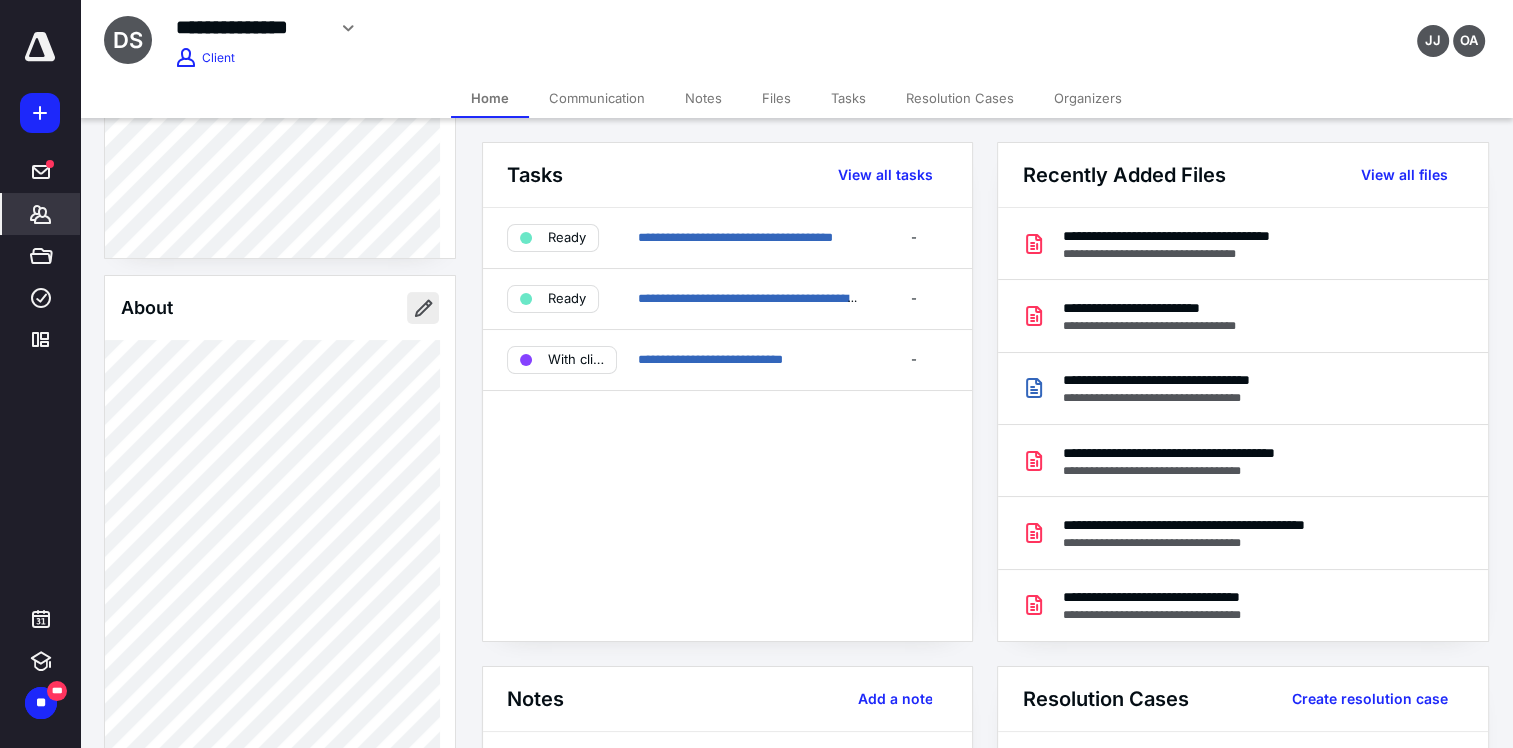 click at bounding box center [423, 308] 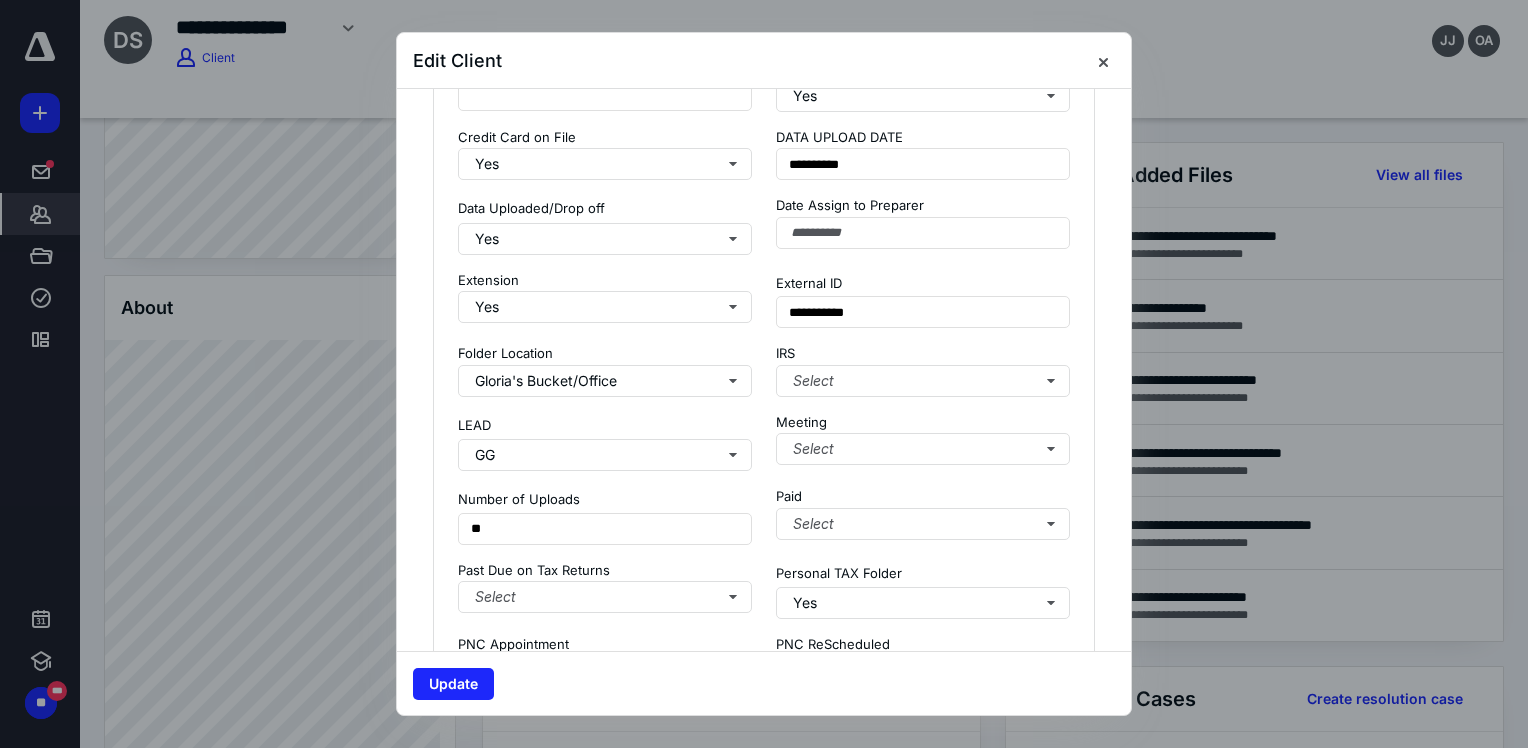 scroll, scrollTop: 1800, scrollLeft: 0, axis: vertical 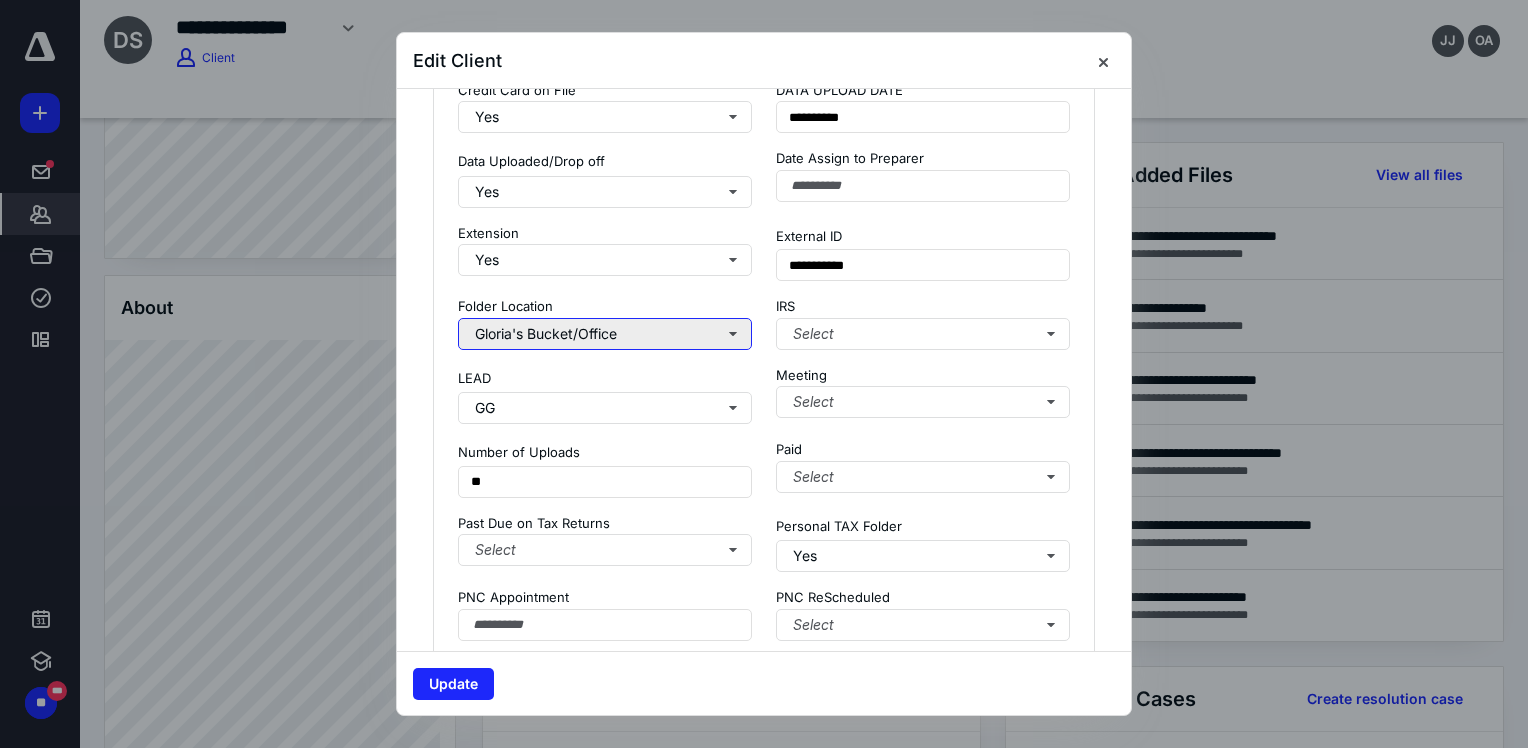 click on "Gloria's Bucket/Office" at bounding box center [605, 334] 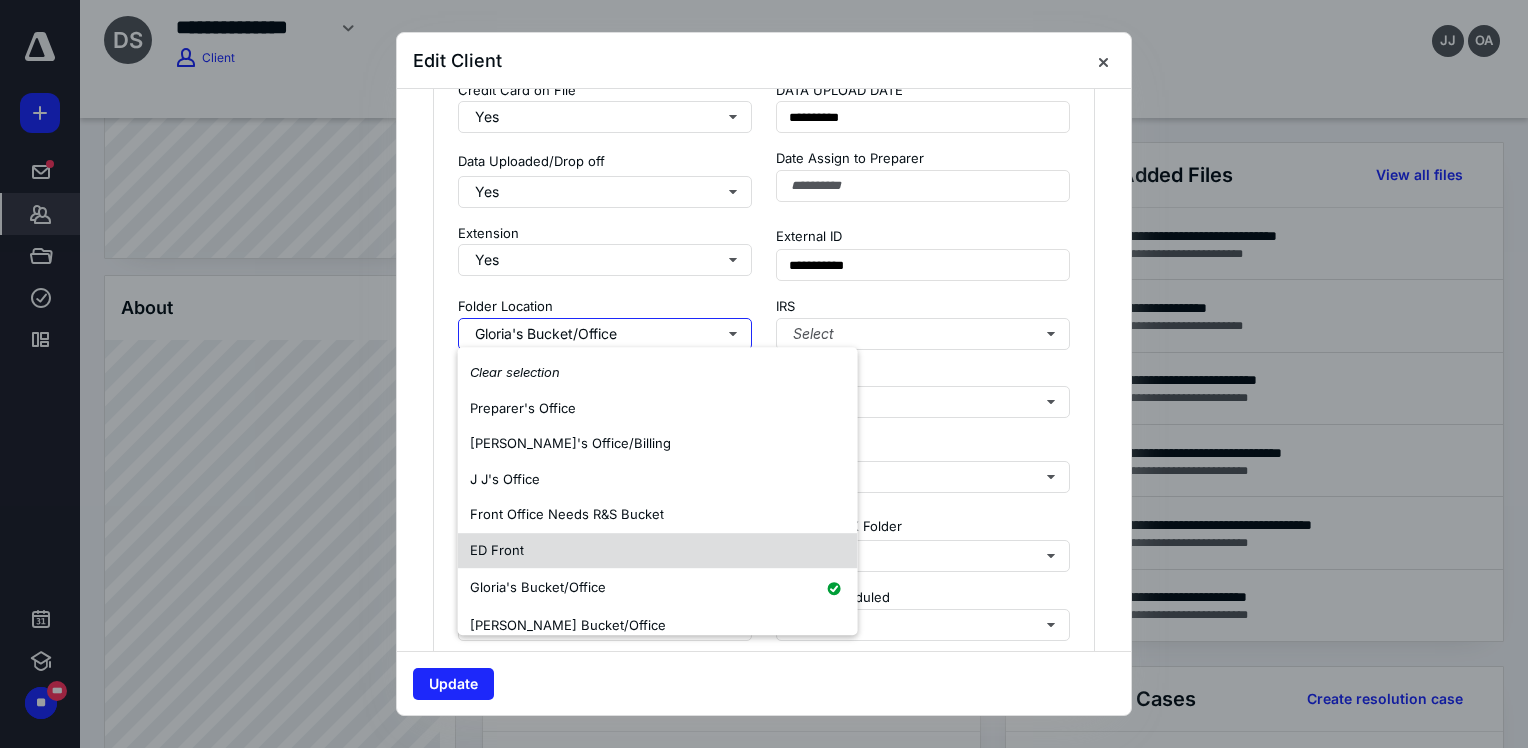scroll, scrollTop: 300, scrollLeft: 0, axis: vertical 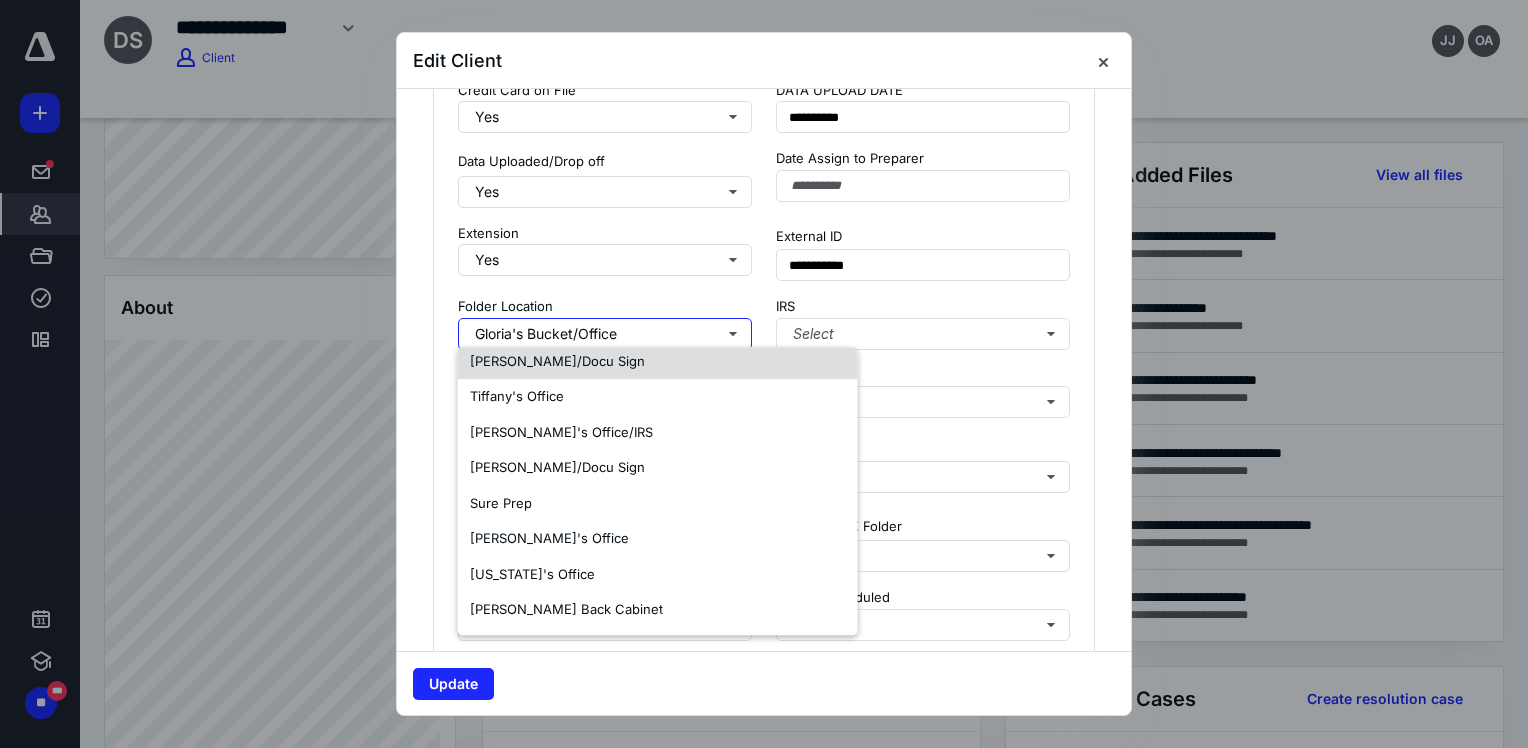 click on "[PERSON_NAME]/Docu Sign" at bounding box center (557, 361) 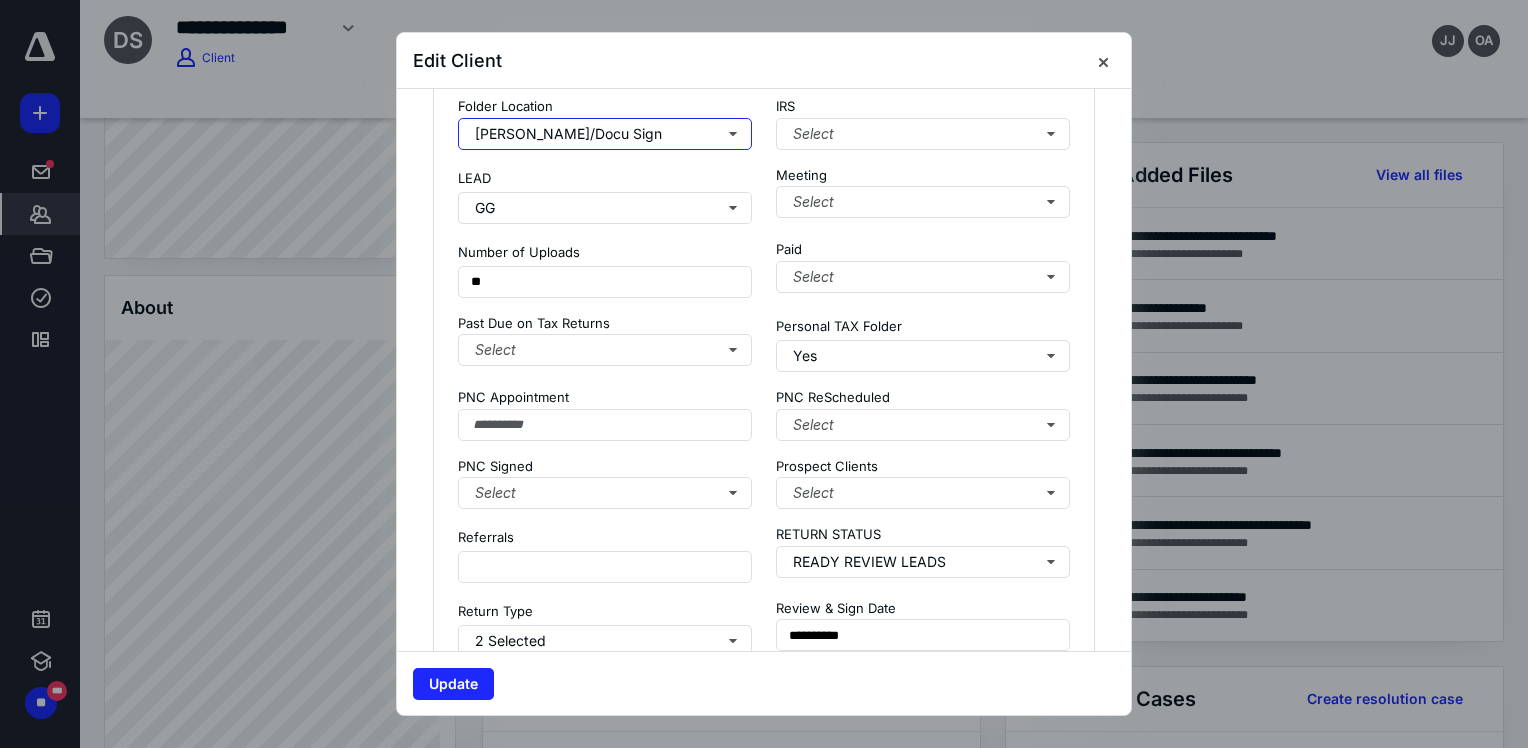 scroll, scrollTop: 2100, scrollLeft: 0, axis: vertical 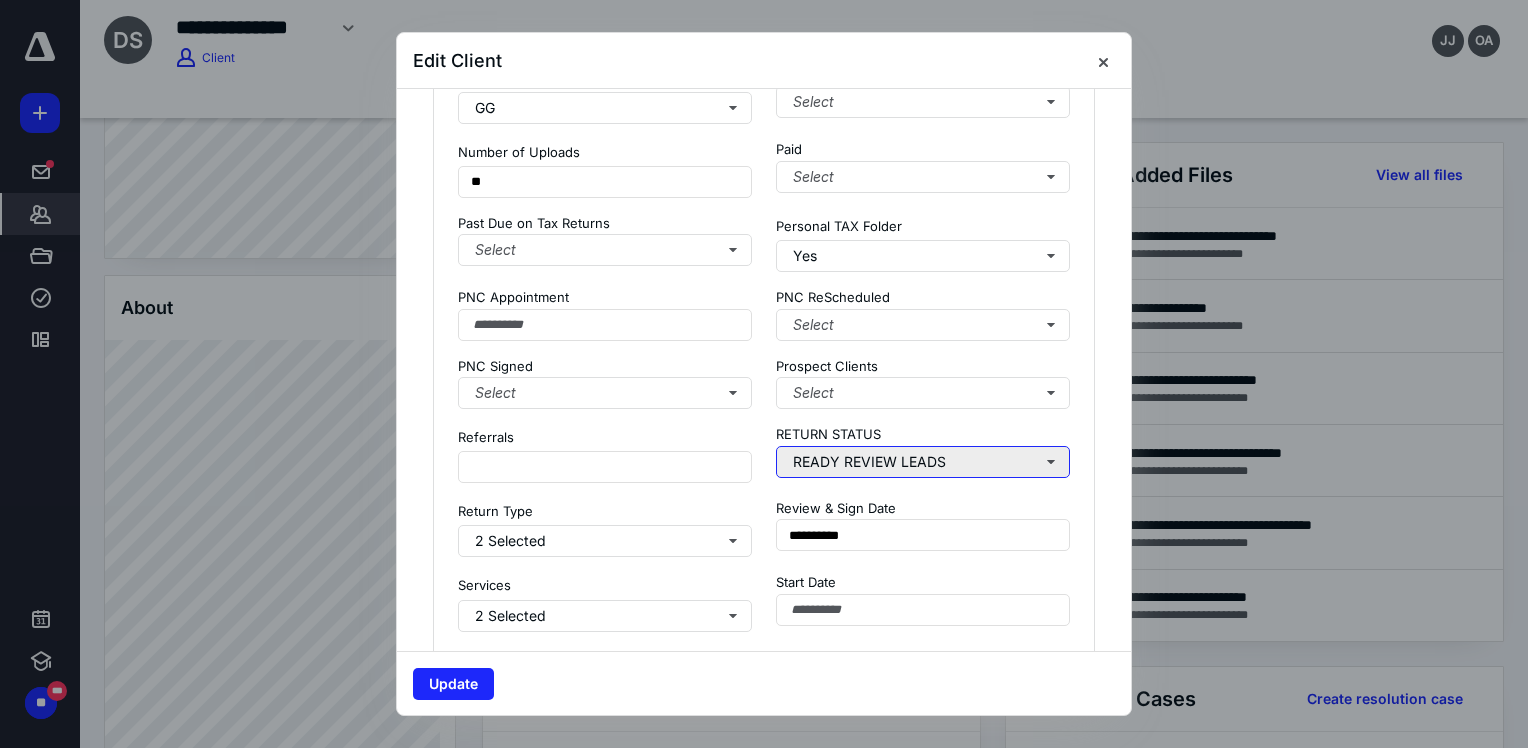 click on "READY REVIEW LEADS" at bounding box center (923, 462) 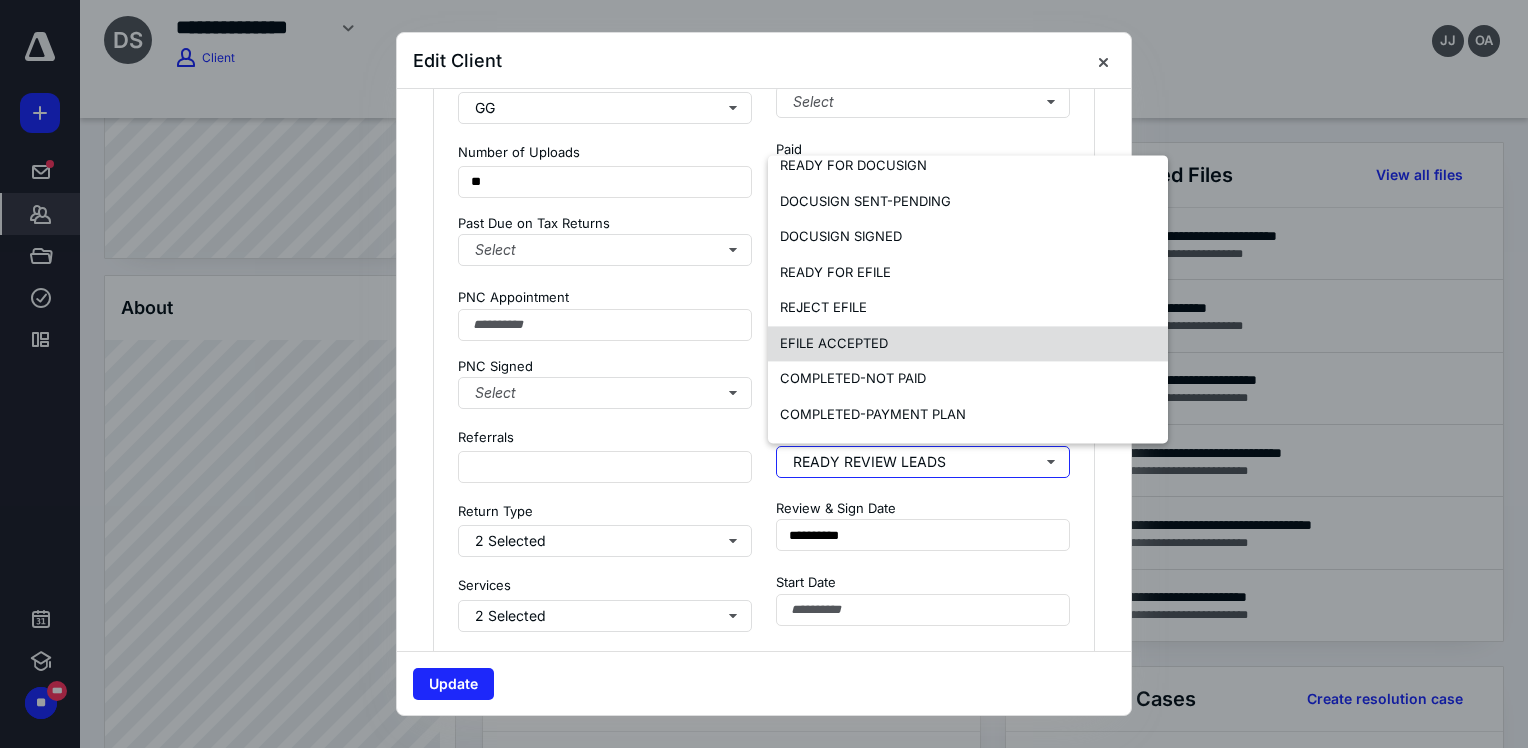 scroll, scrollTop: 700, scrollLeft: 0, axis: vertical 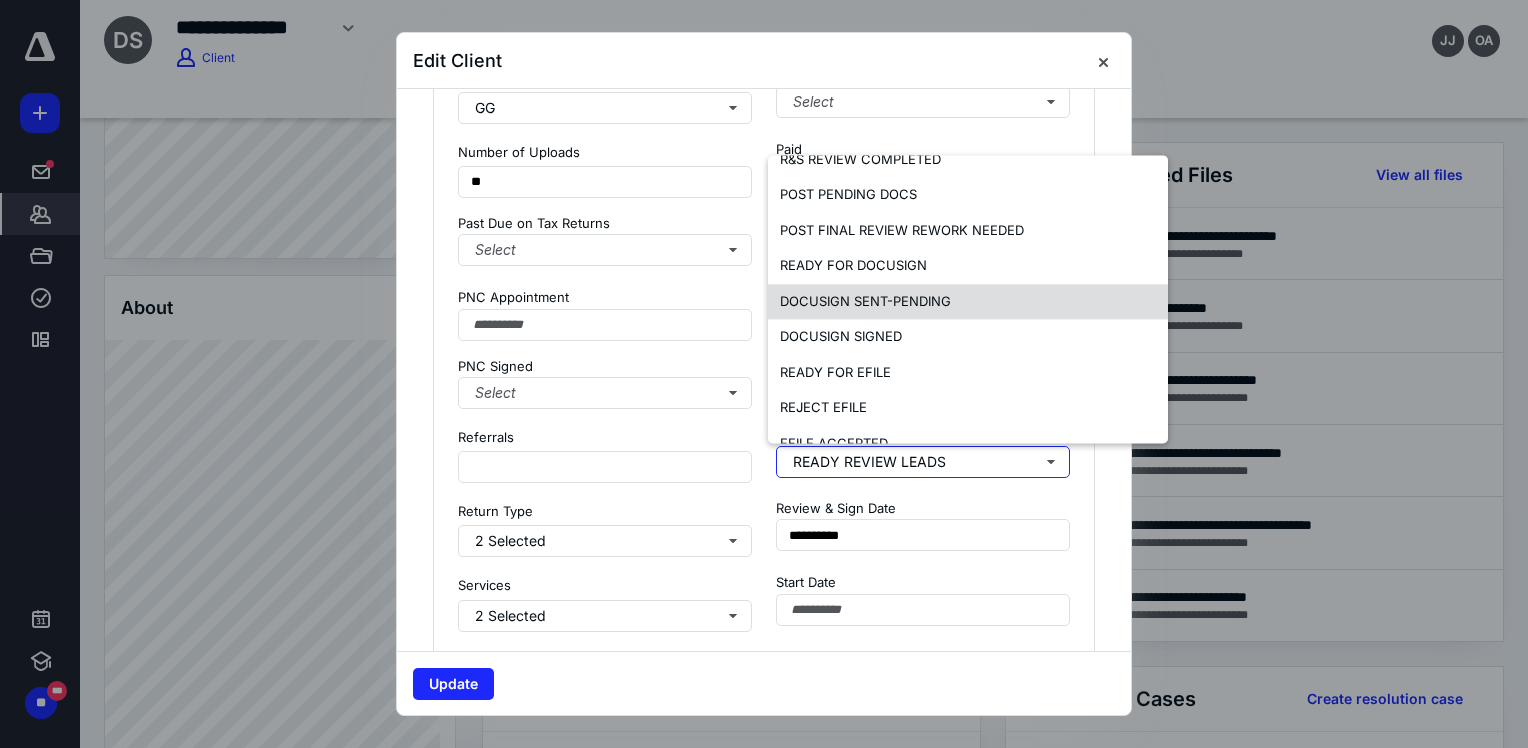 click on "DOCUSIGN SENT-PENDING" at bounding box center [865, 301] 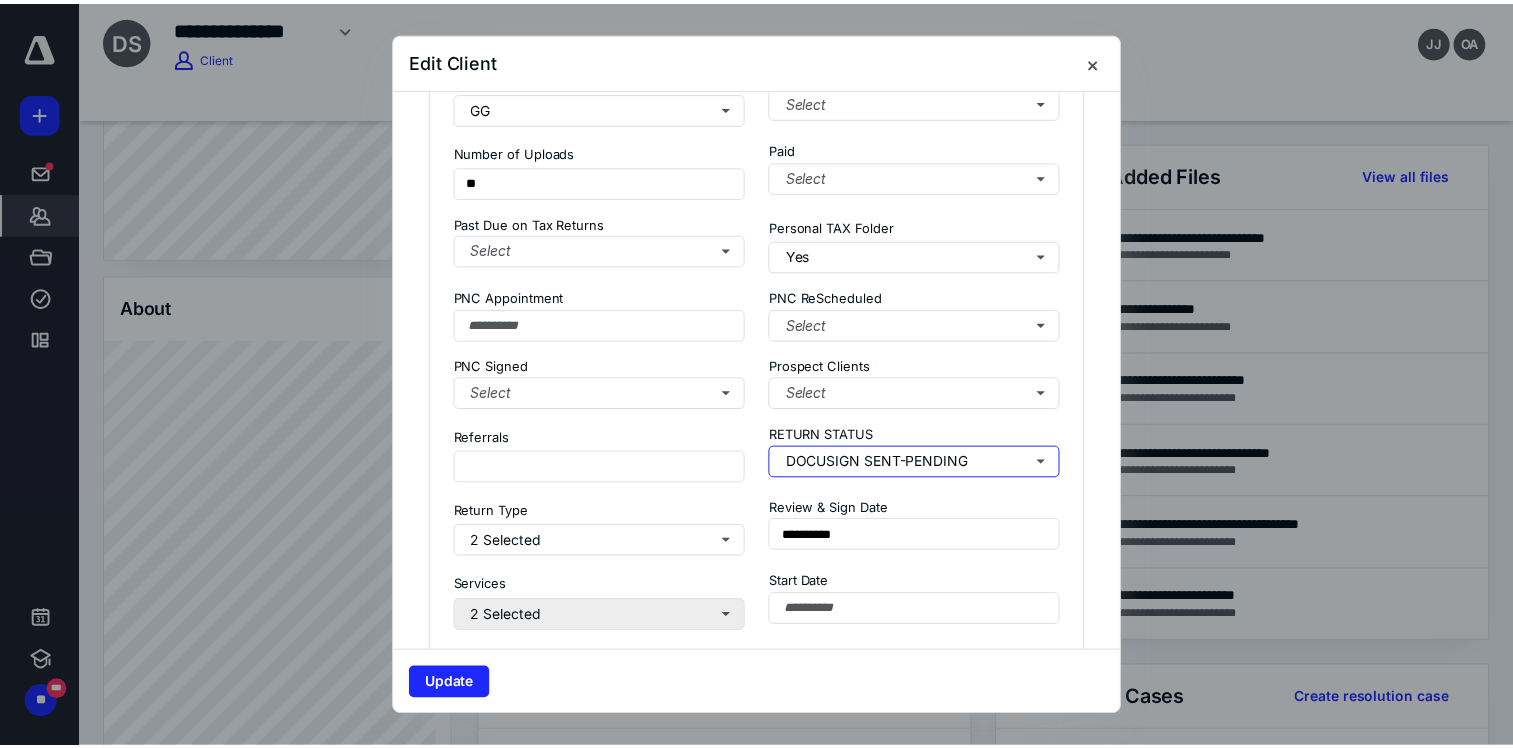 scroll, scrollTop: 0, scrollLeft: 0, axis: both 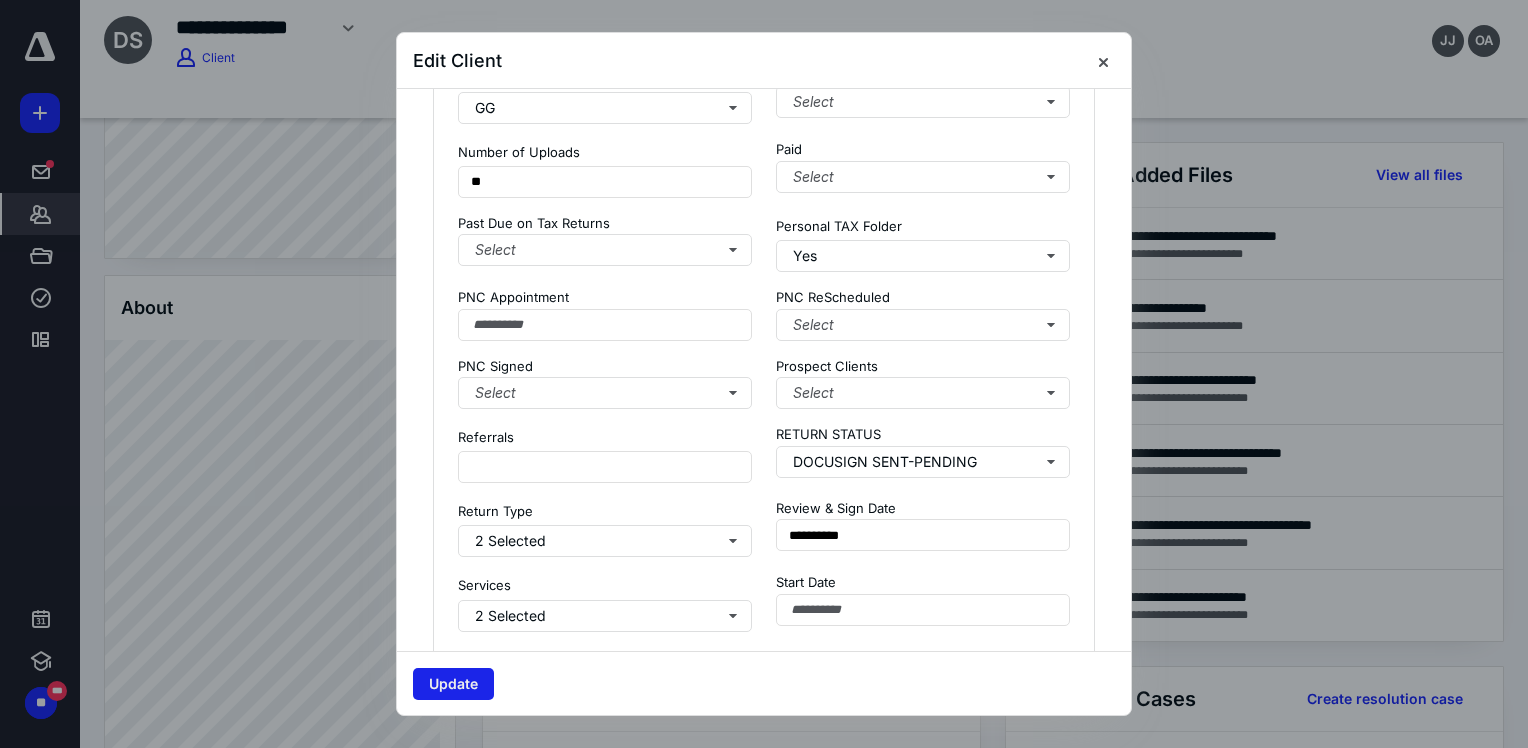 click on "Update" at bounding box center [453, 684] 